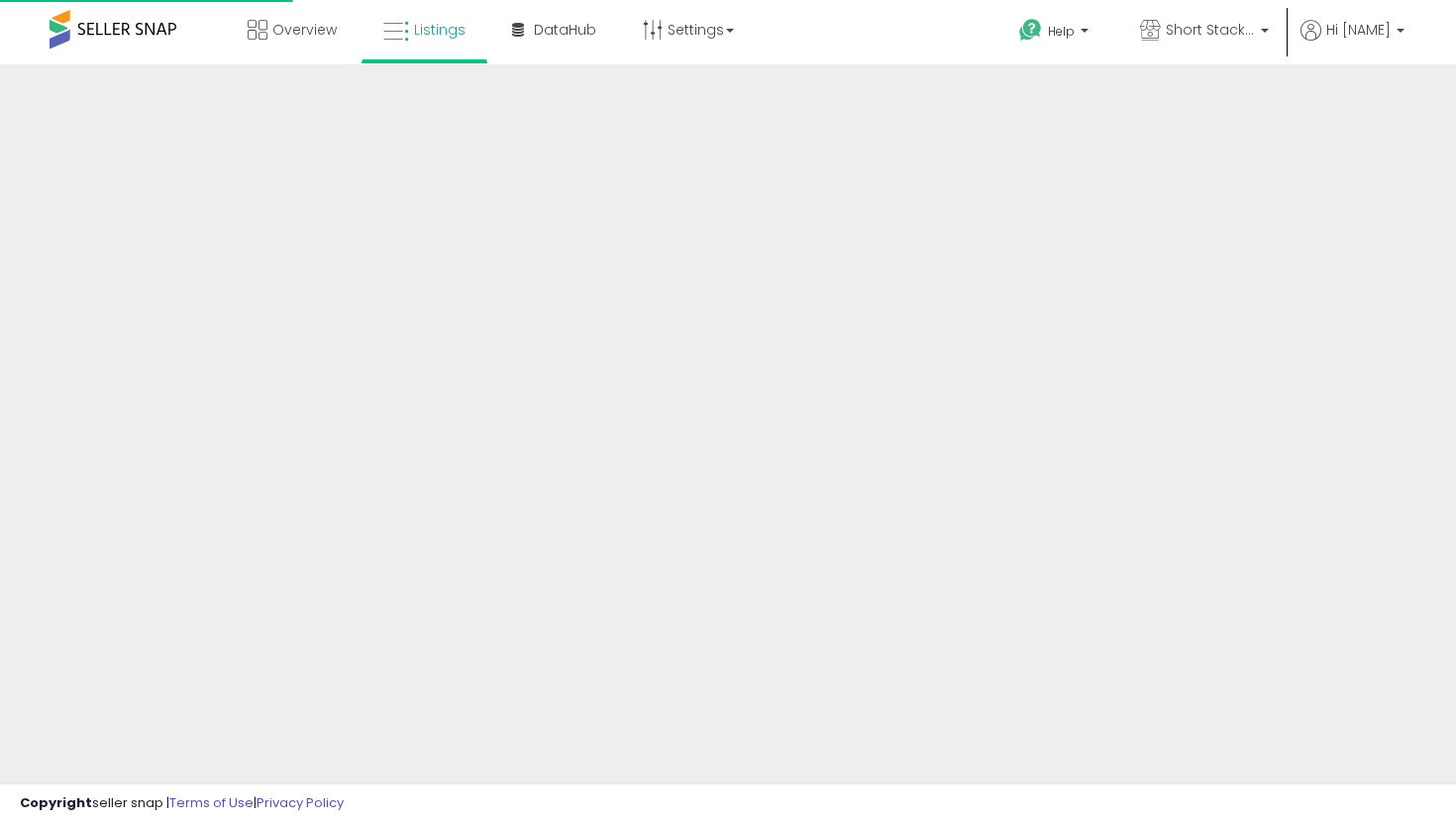 scroll, scrollTop: 391, scrollLeft: 0, axis: vertical 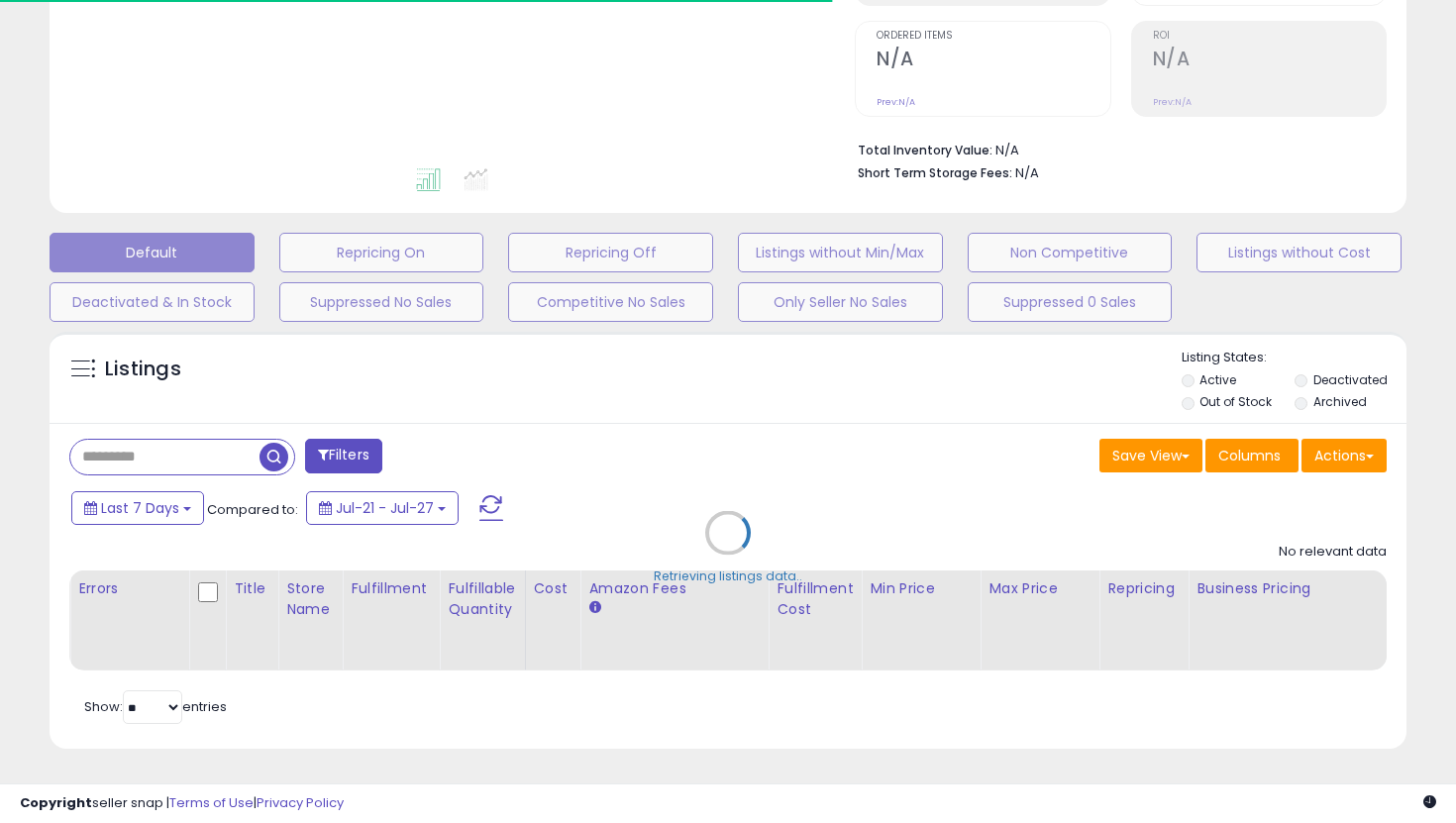 type on "**********" 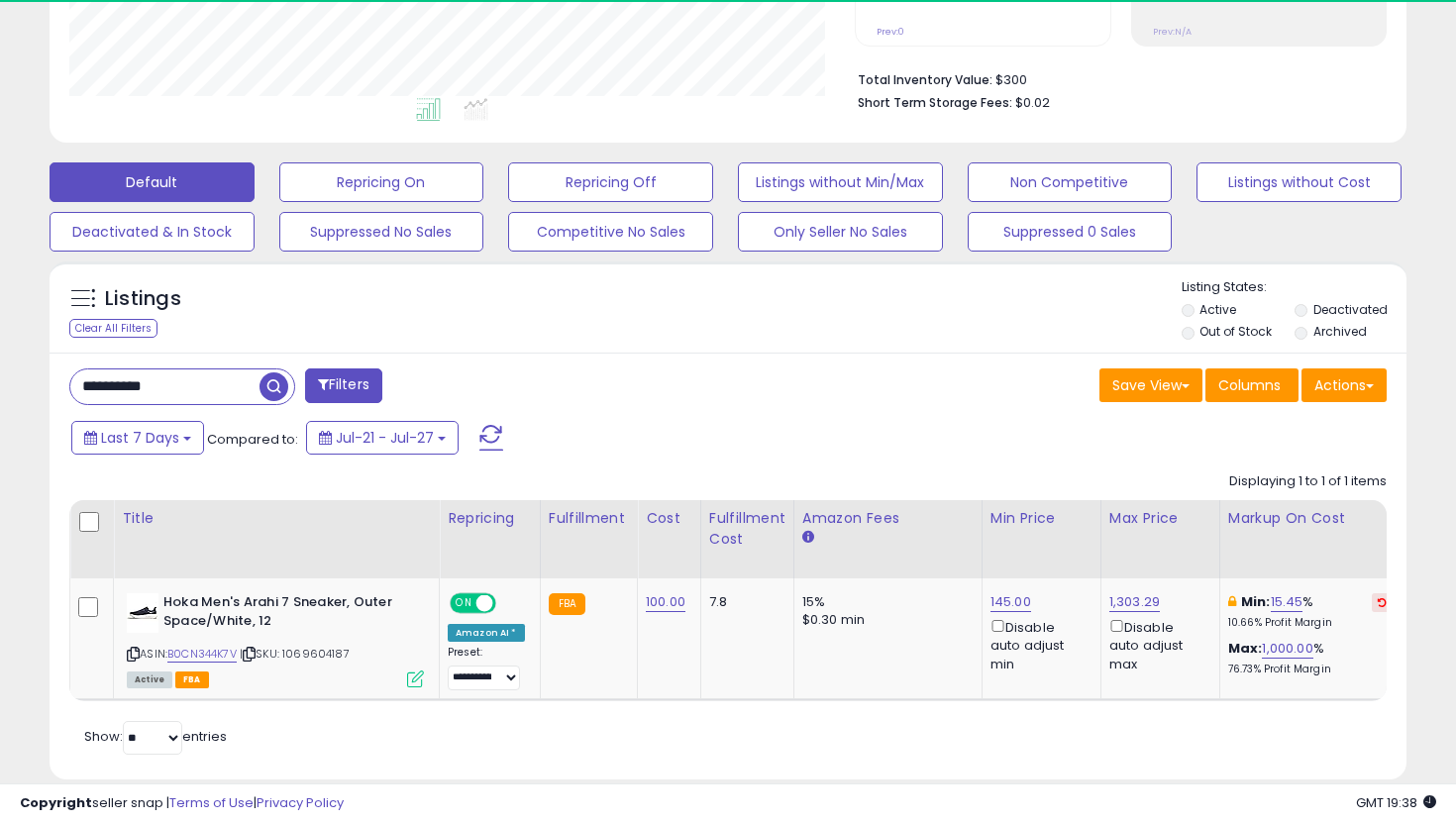 scroll, scrollTop: 492, scrollLeft: 0, axis: vertical 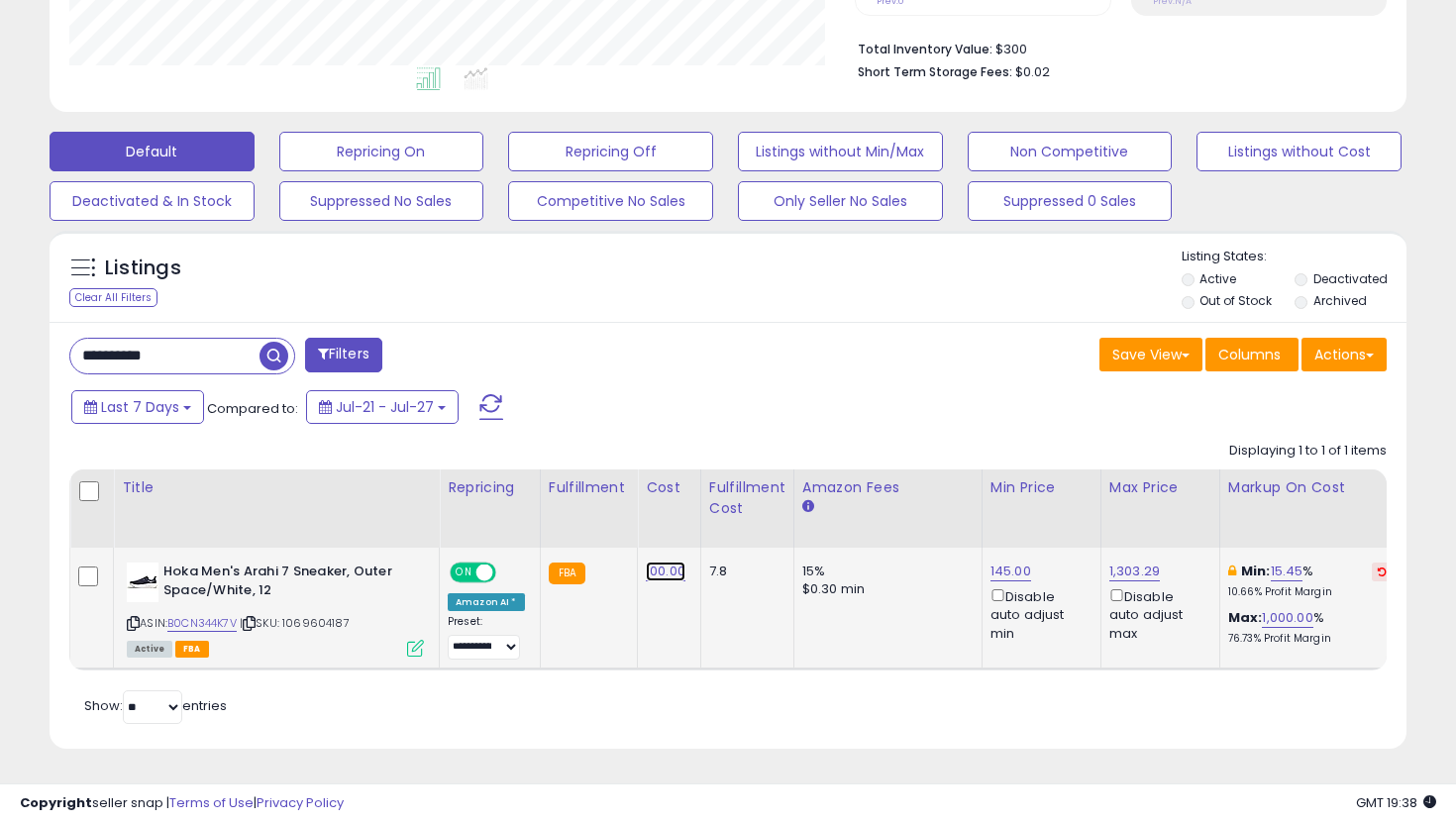 click on "100.00" at bounding box center (666, 571) 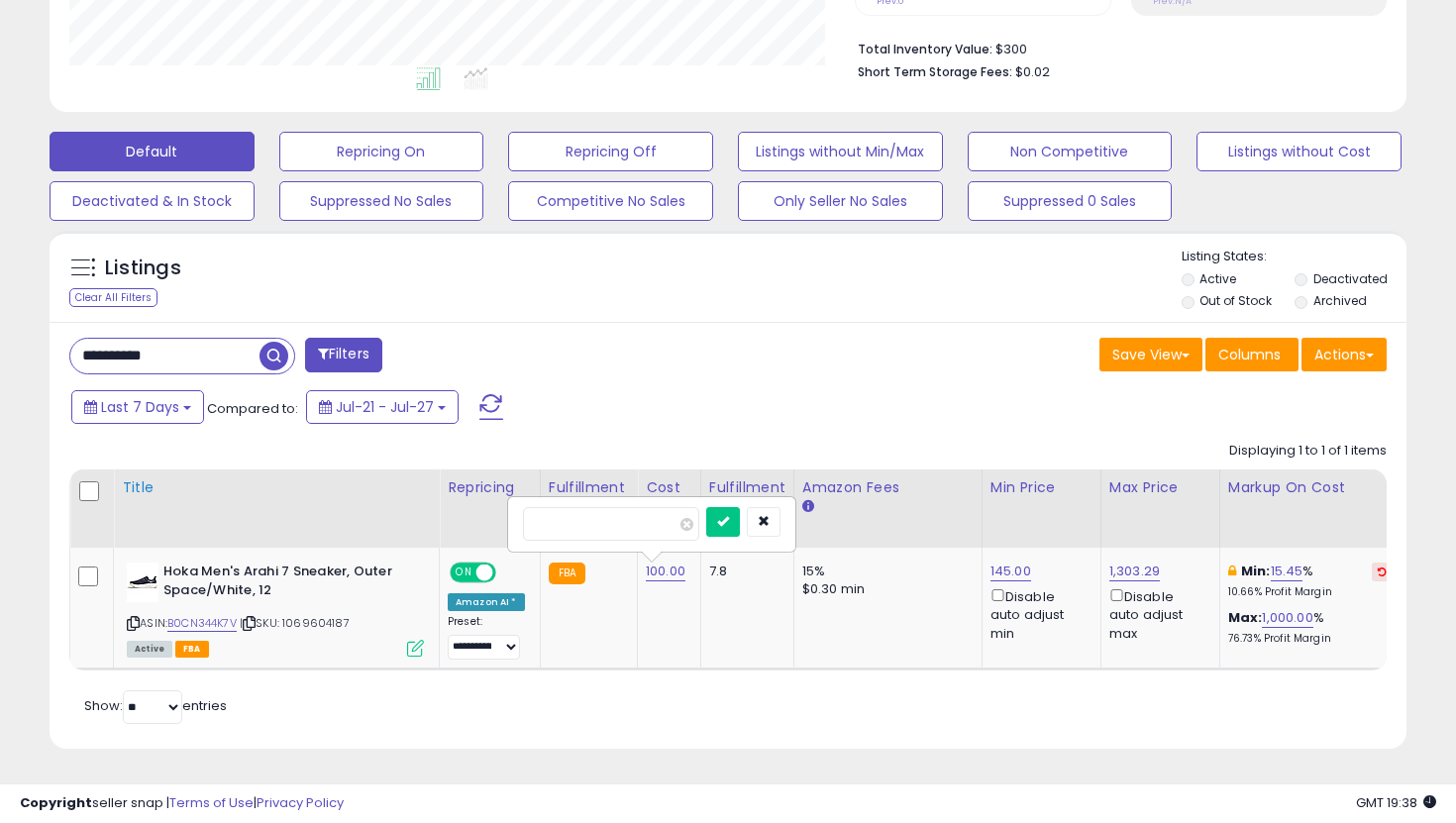 drag, startPoint x: 480, startPoint y: 510, endPoint x: 429, endPoint y: 495, distance: 53.160135 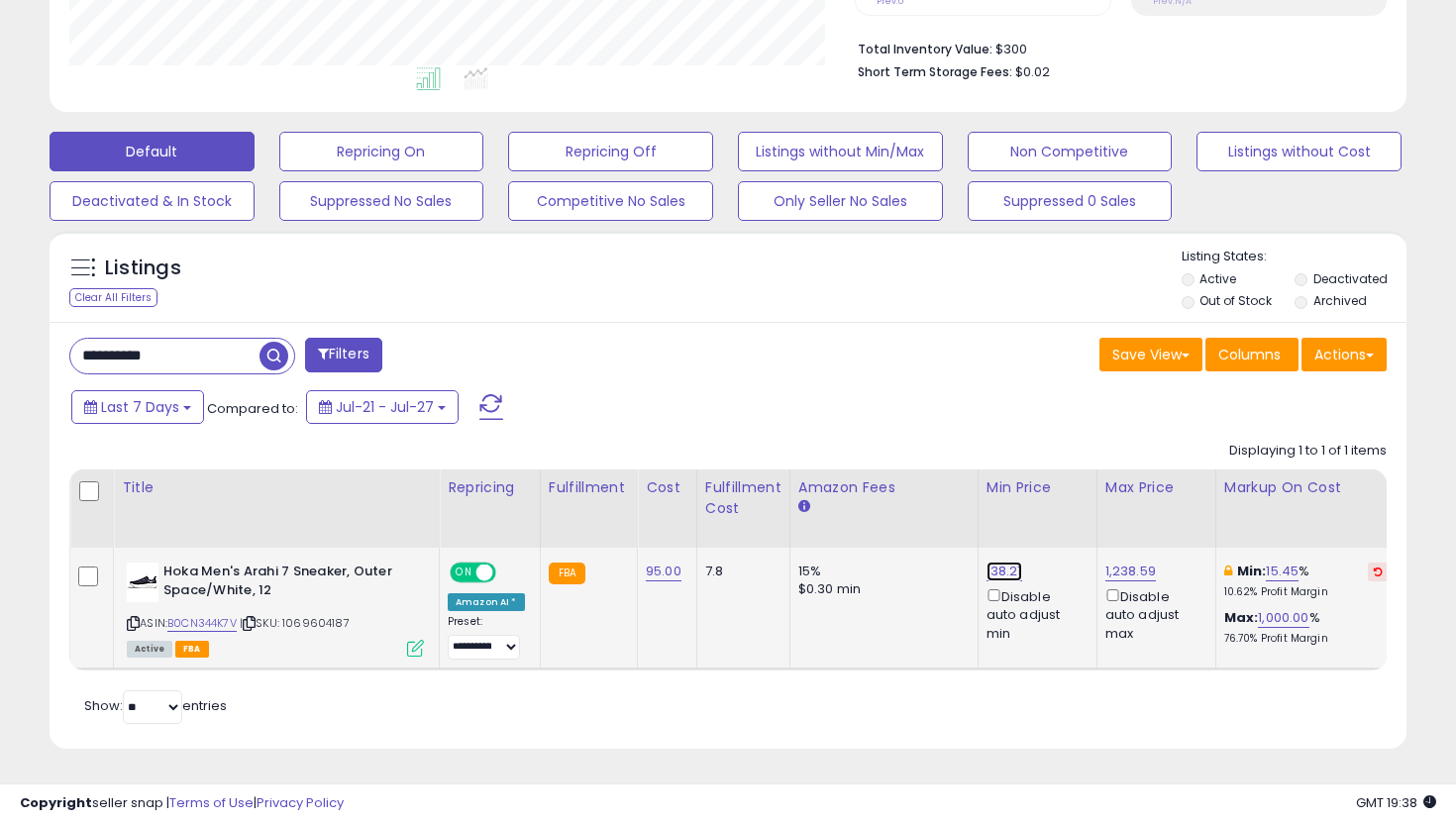 click on "138.21" at bounding box center (1004, 571) 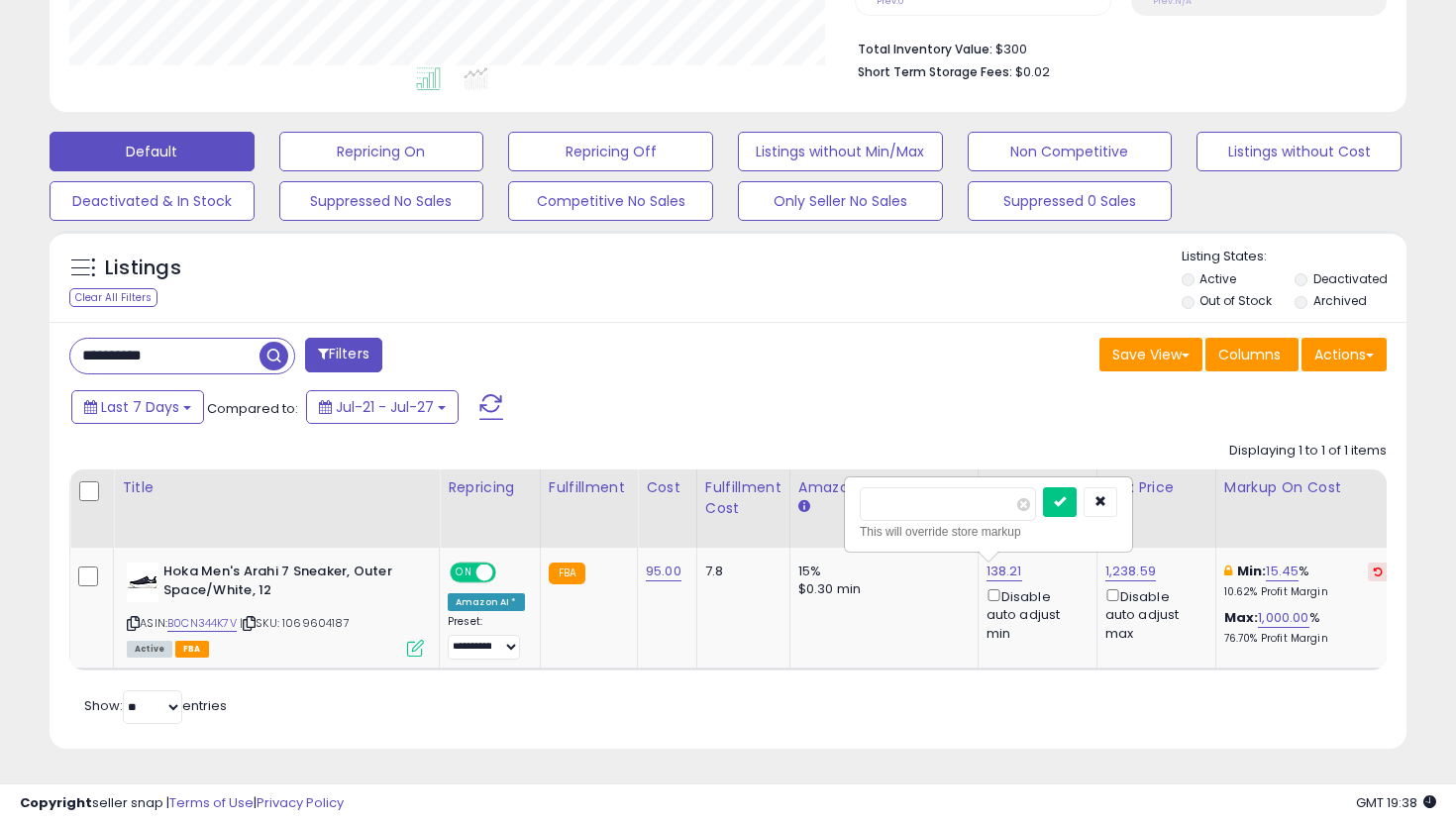 drag, startPoint x: 936, startPoint y: 501, endPoint x: 839, endPoint y: 487, distance: 98.0051 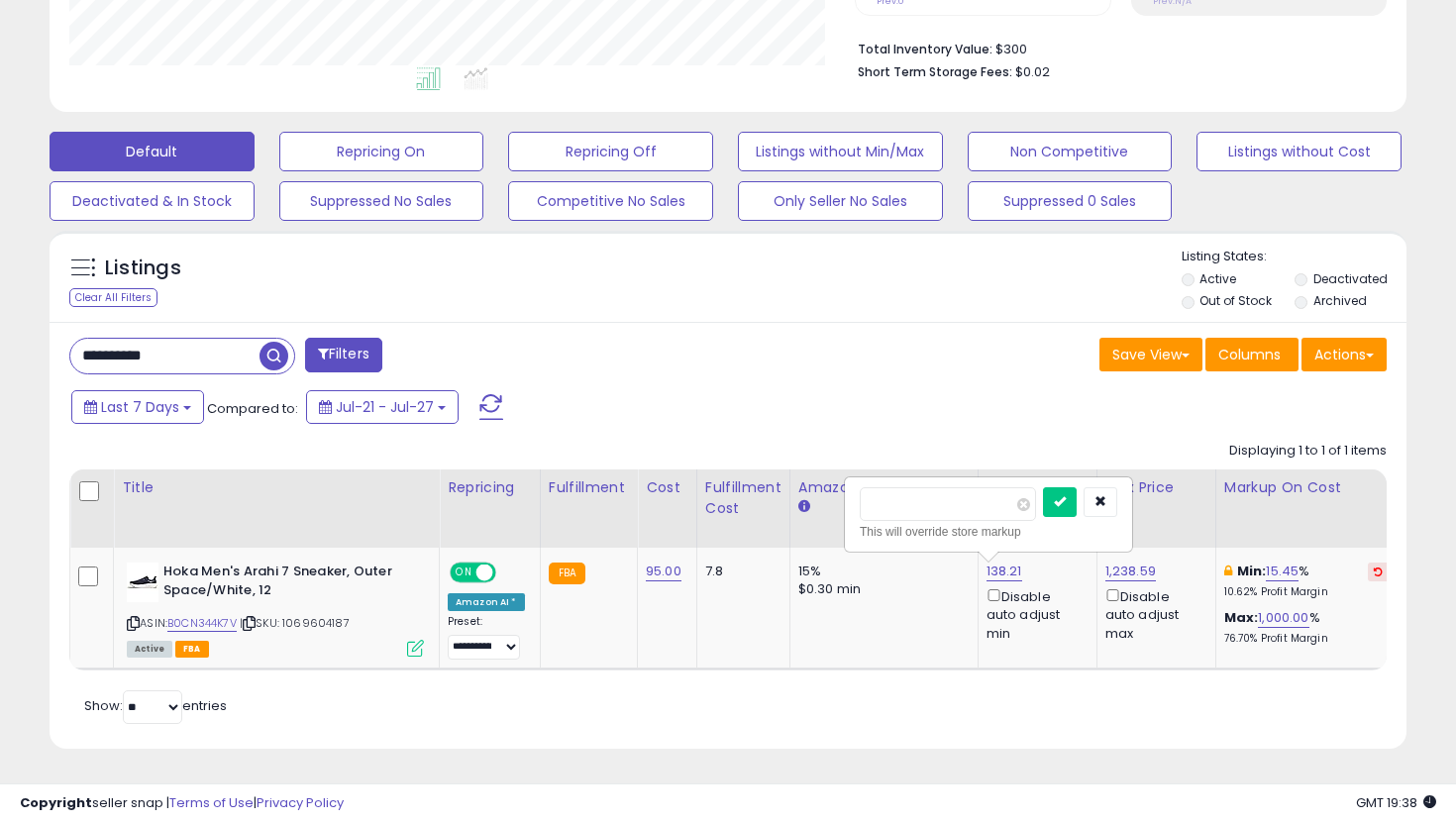 type on "***" 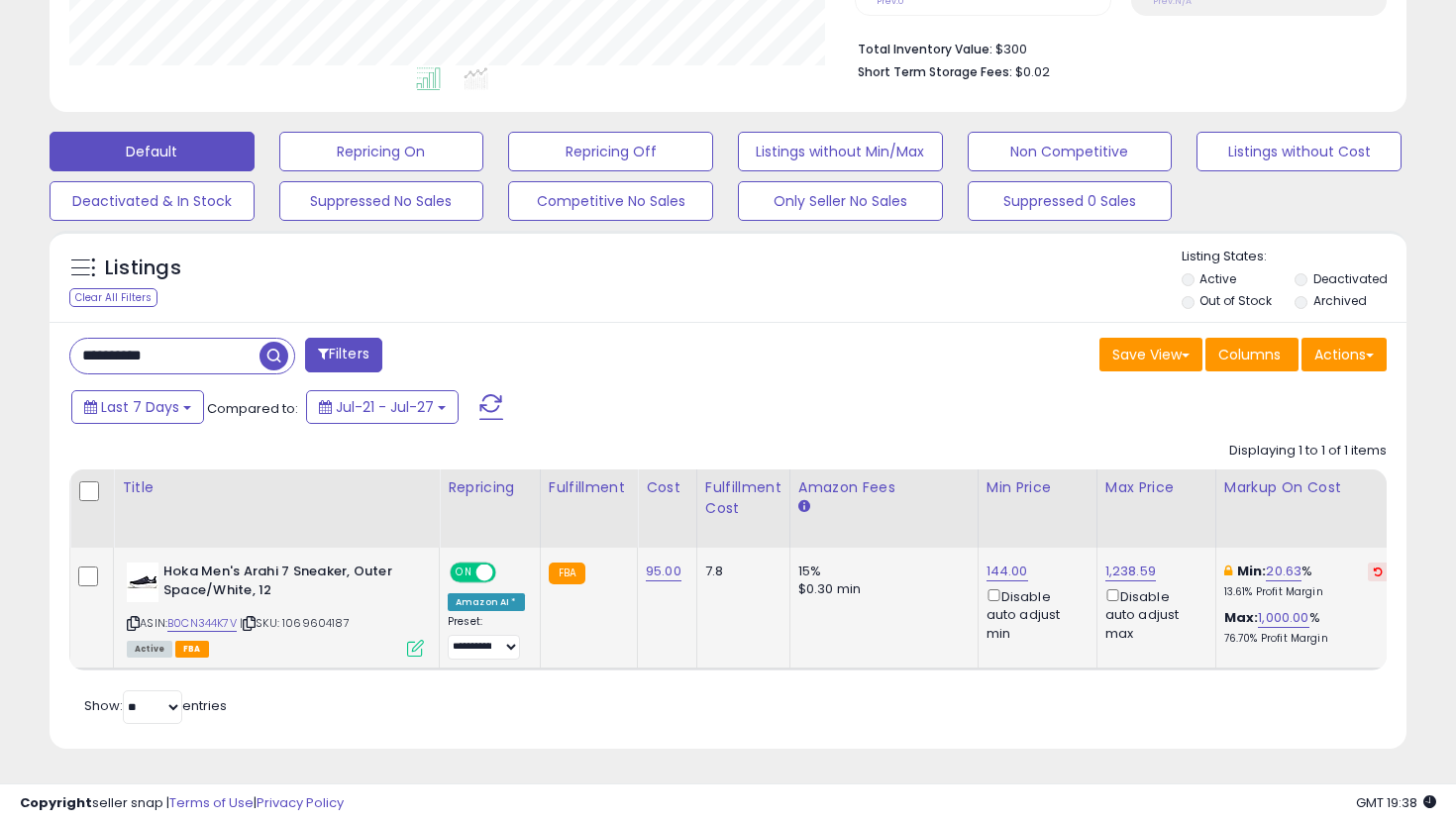 scroll, scrollTop: 0, scrollLeft: 451, axis: horizontal 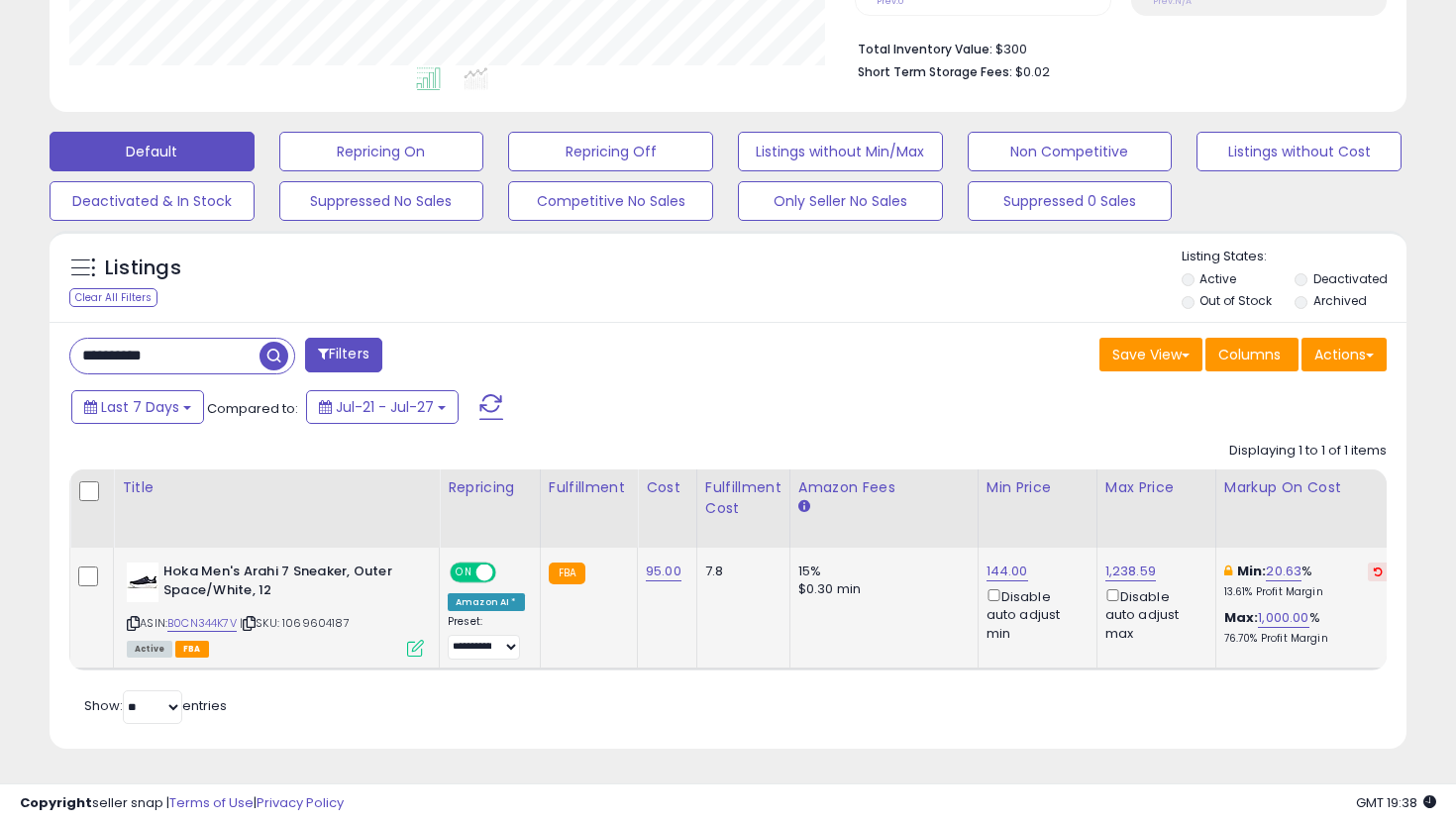 click on "ON" at bounding box center (464, 572) 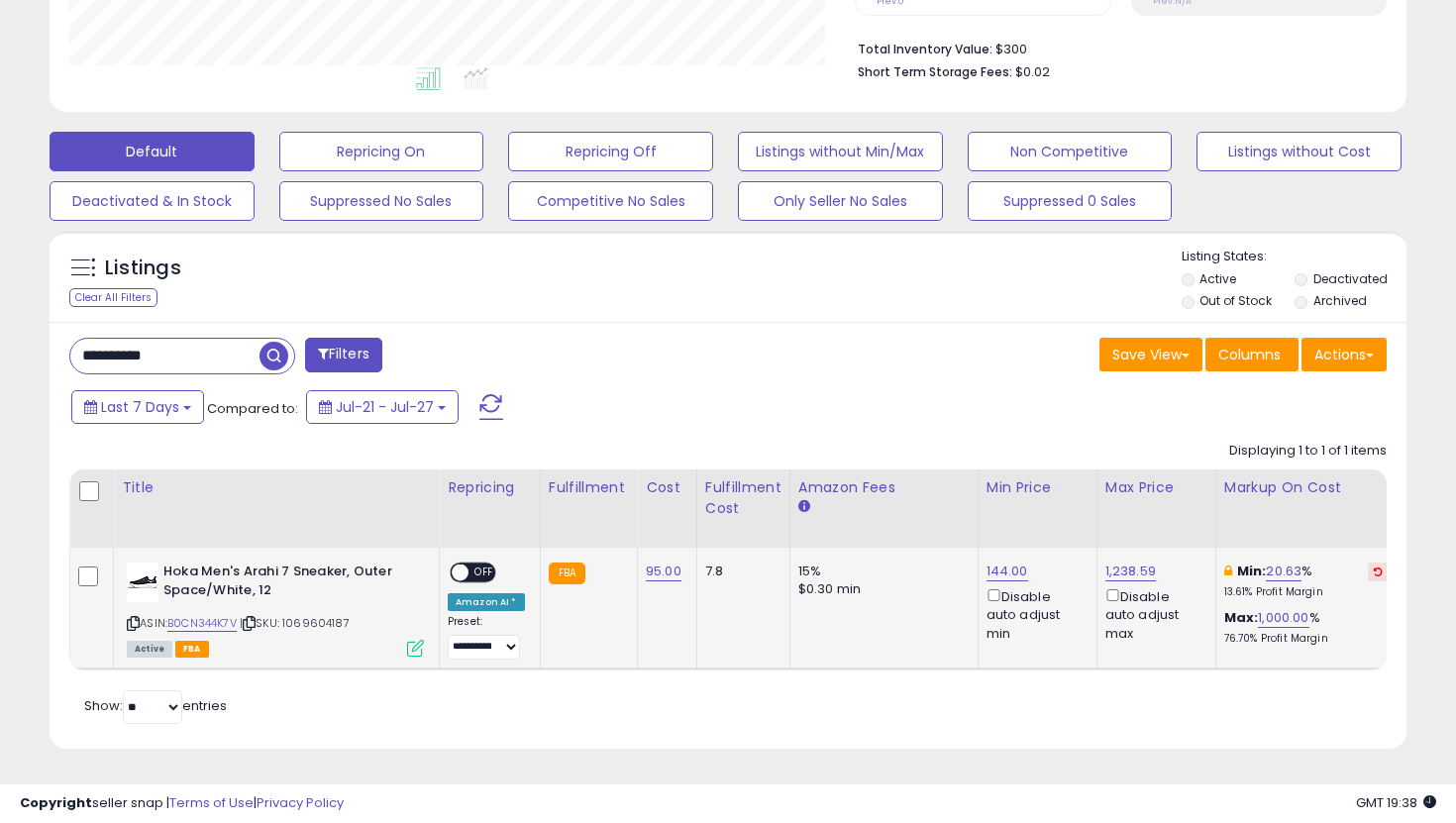 click on "ON   OFF" at bounding box center (451, 572) 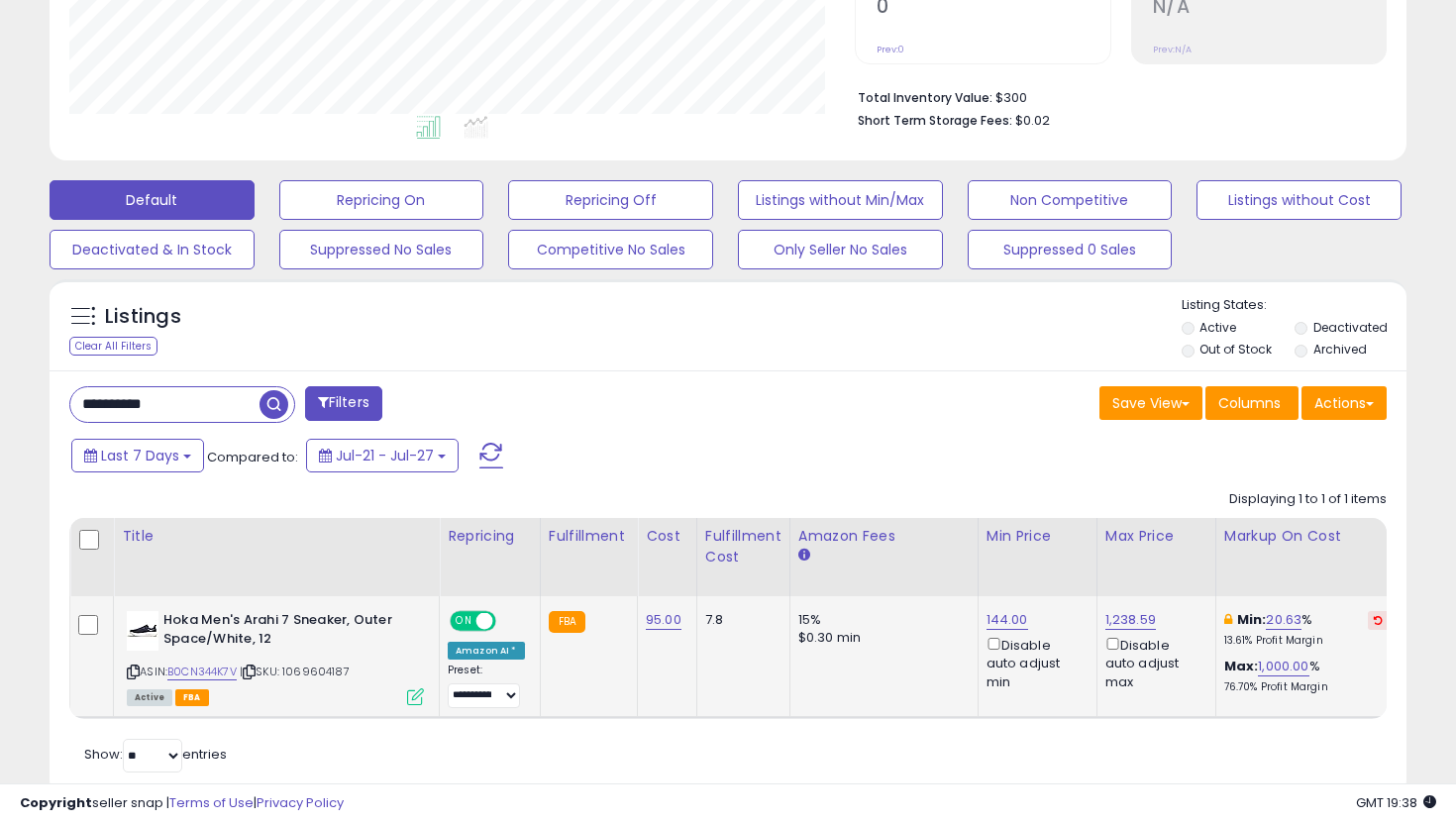 scroll, scrollTop: 436, scrollLeft: 0, axis: vertical 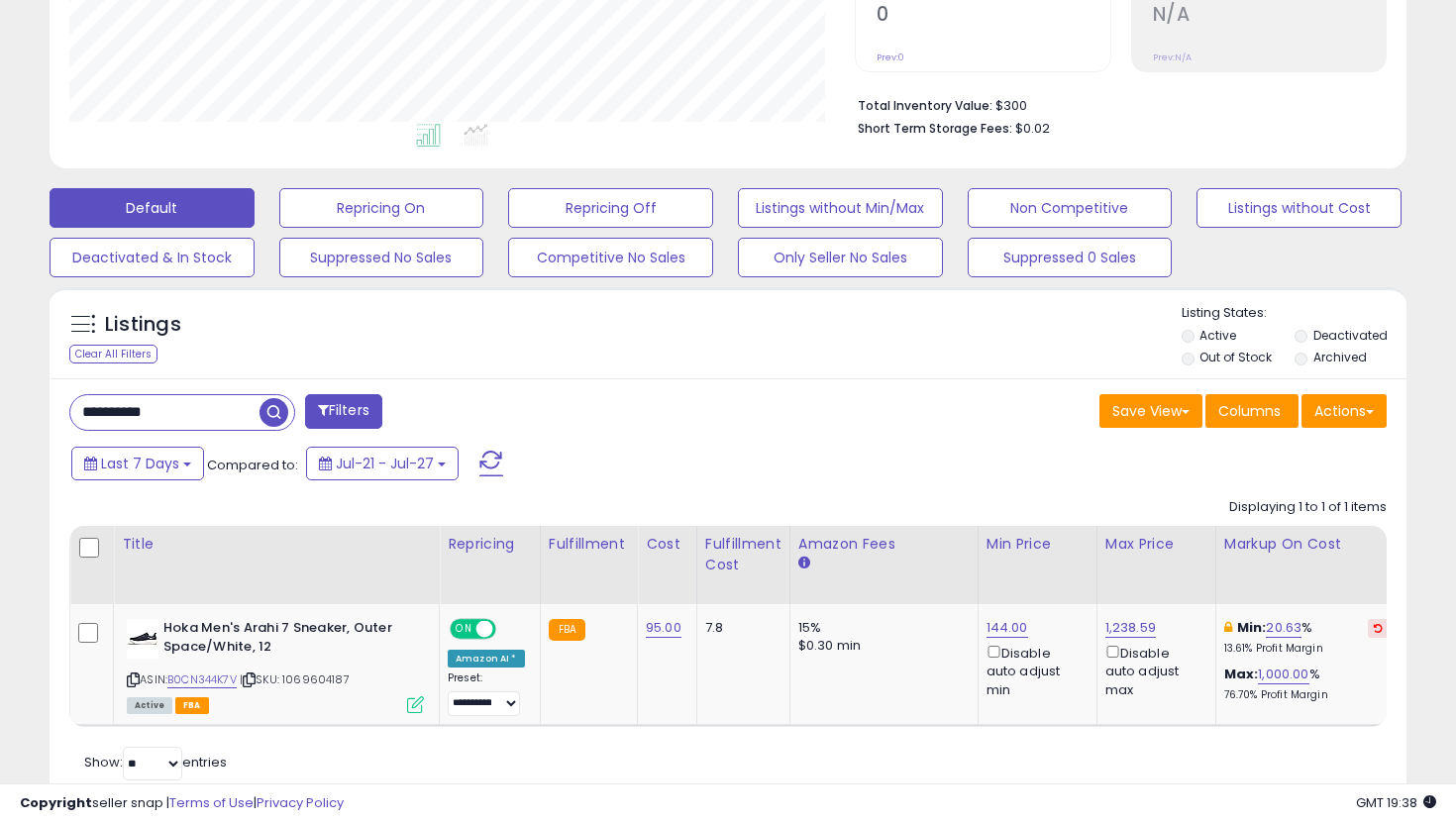 click on "Last 7 Days
Compared to:
Jul-21 - Jul-27" at bounding box center (561, 465) 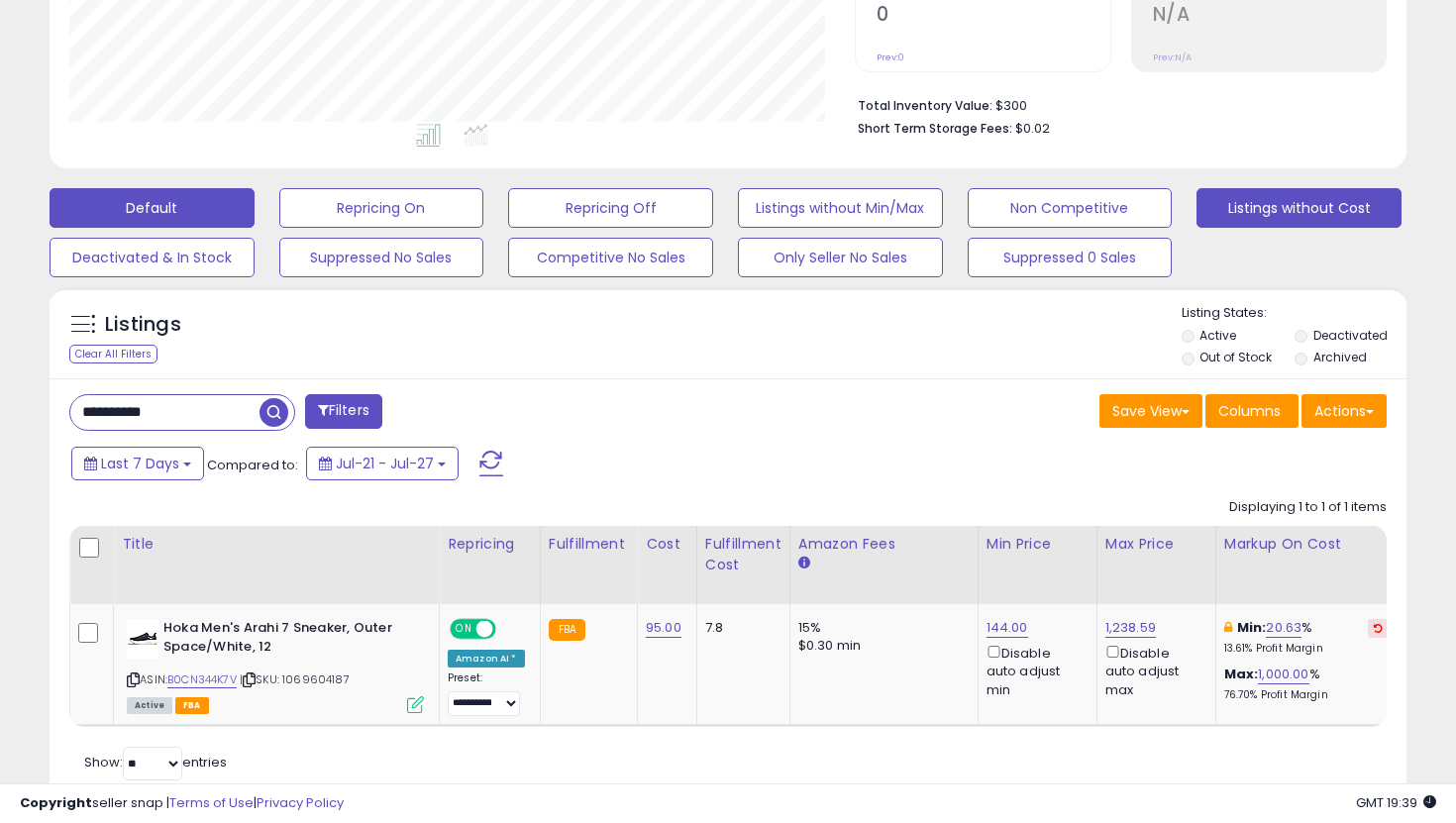 click on "Listings without Cost" at bounding box center [381, 208] 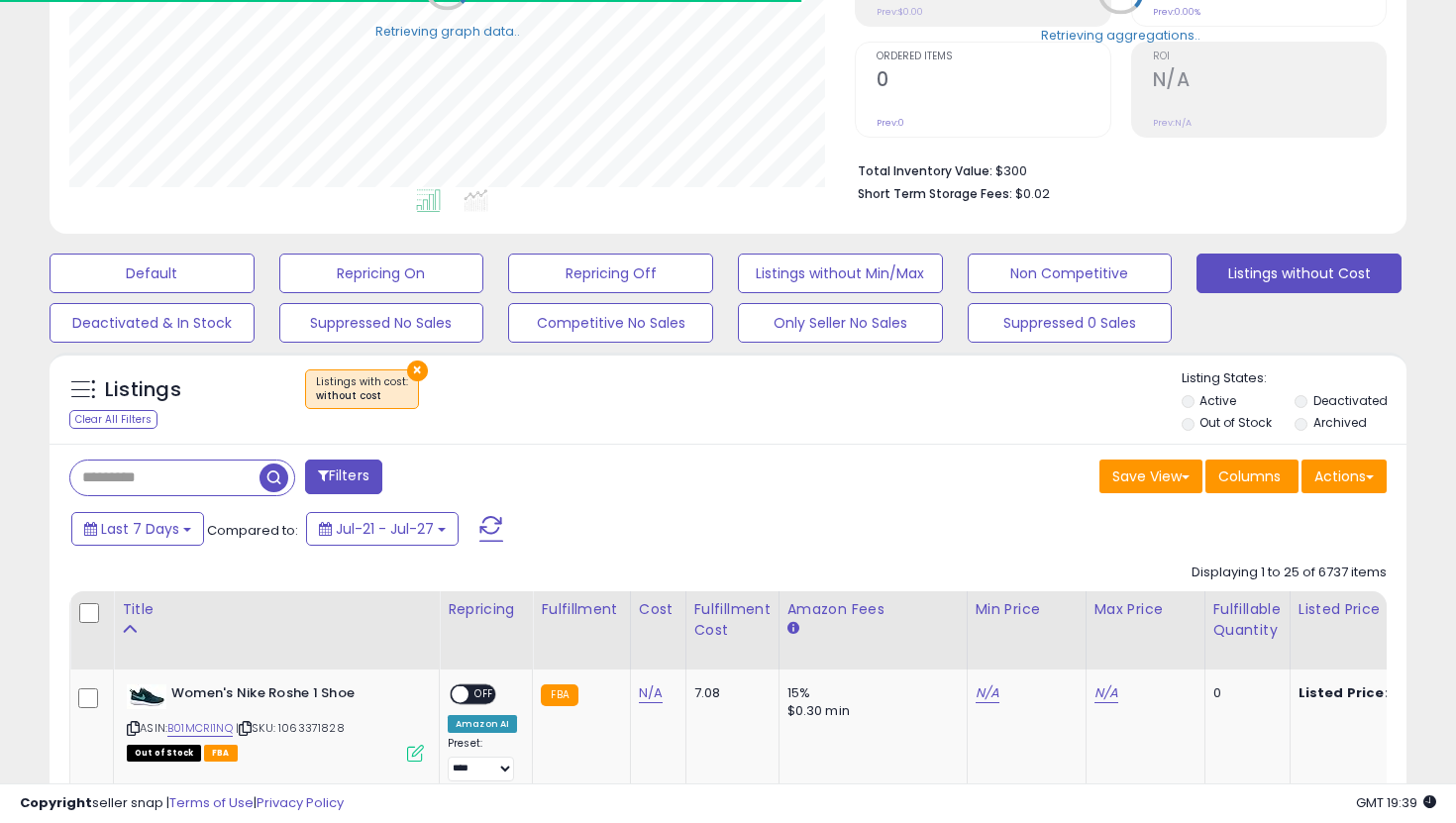 scroll, scrollTop: 436, scrollLeft: 0, axis: vertical 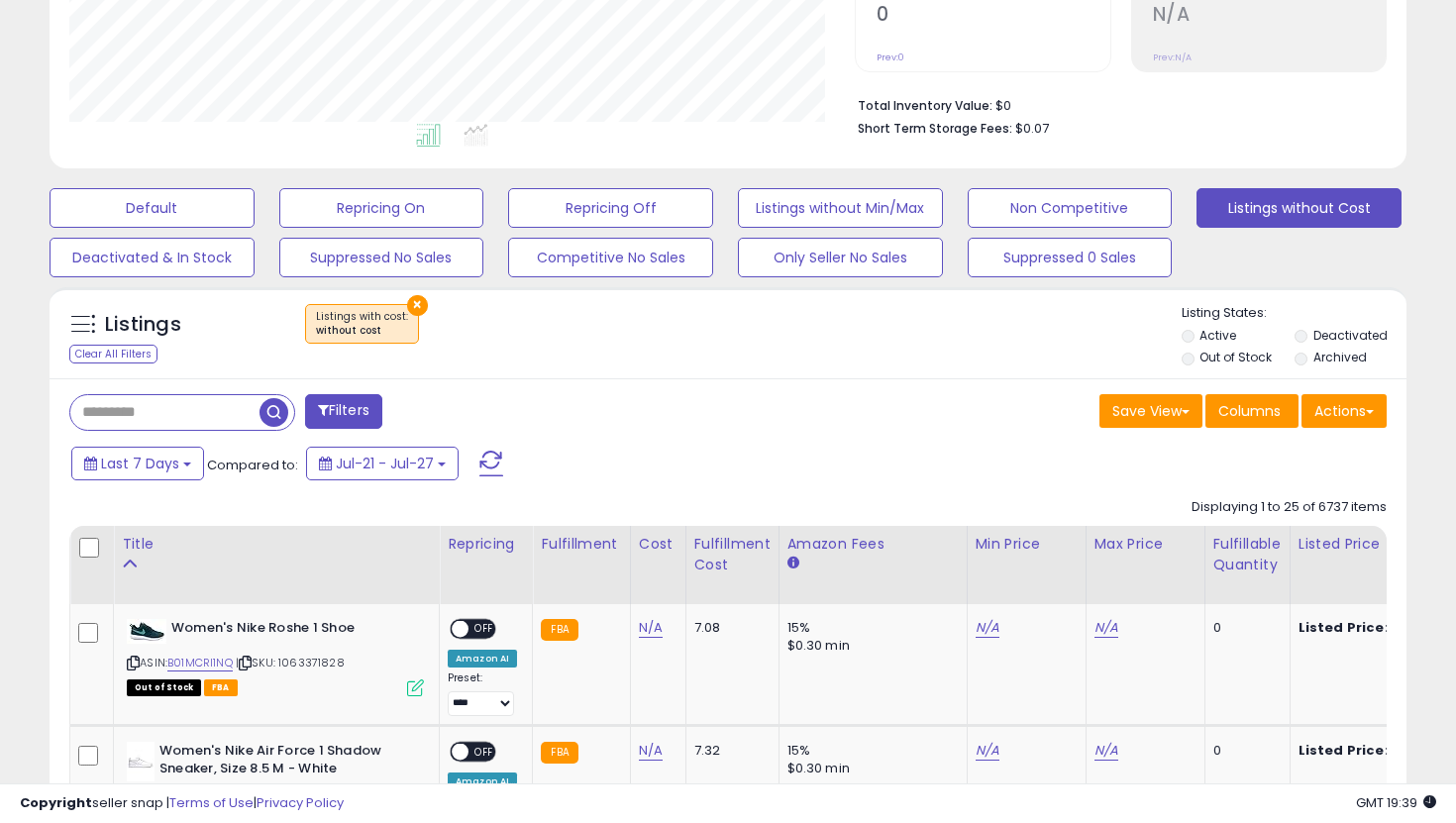 click on "Out of Stock" at bounding box center (1236, 360) 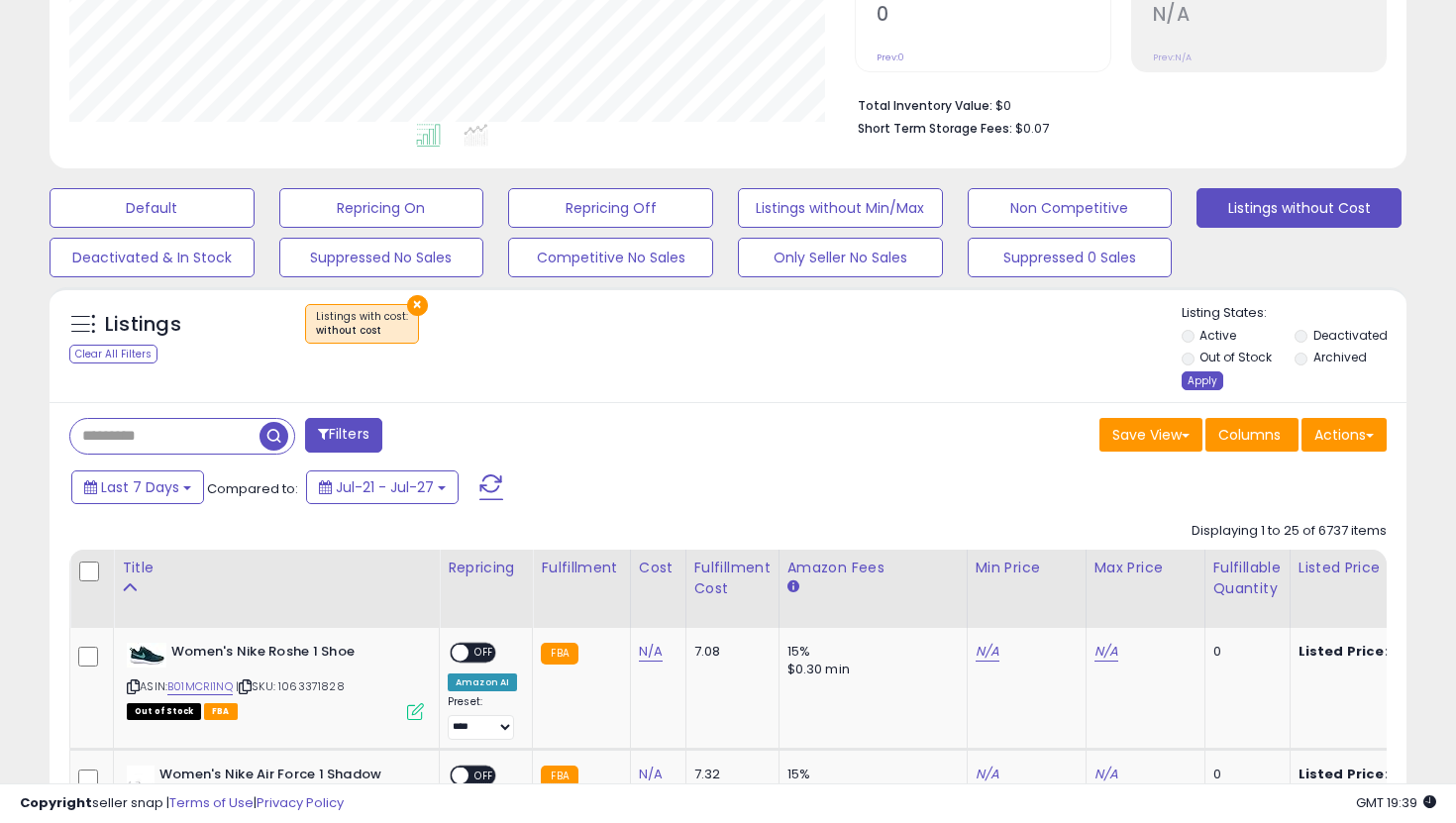 click on "Apply" at bounding box center (1202, 380) 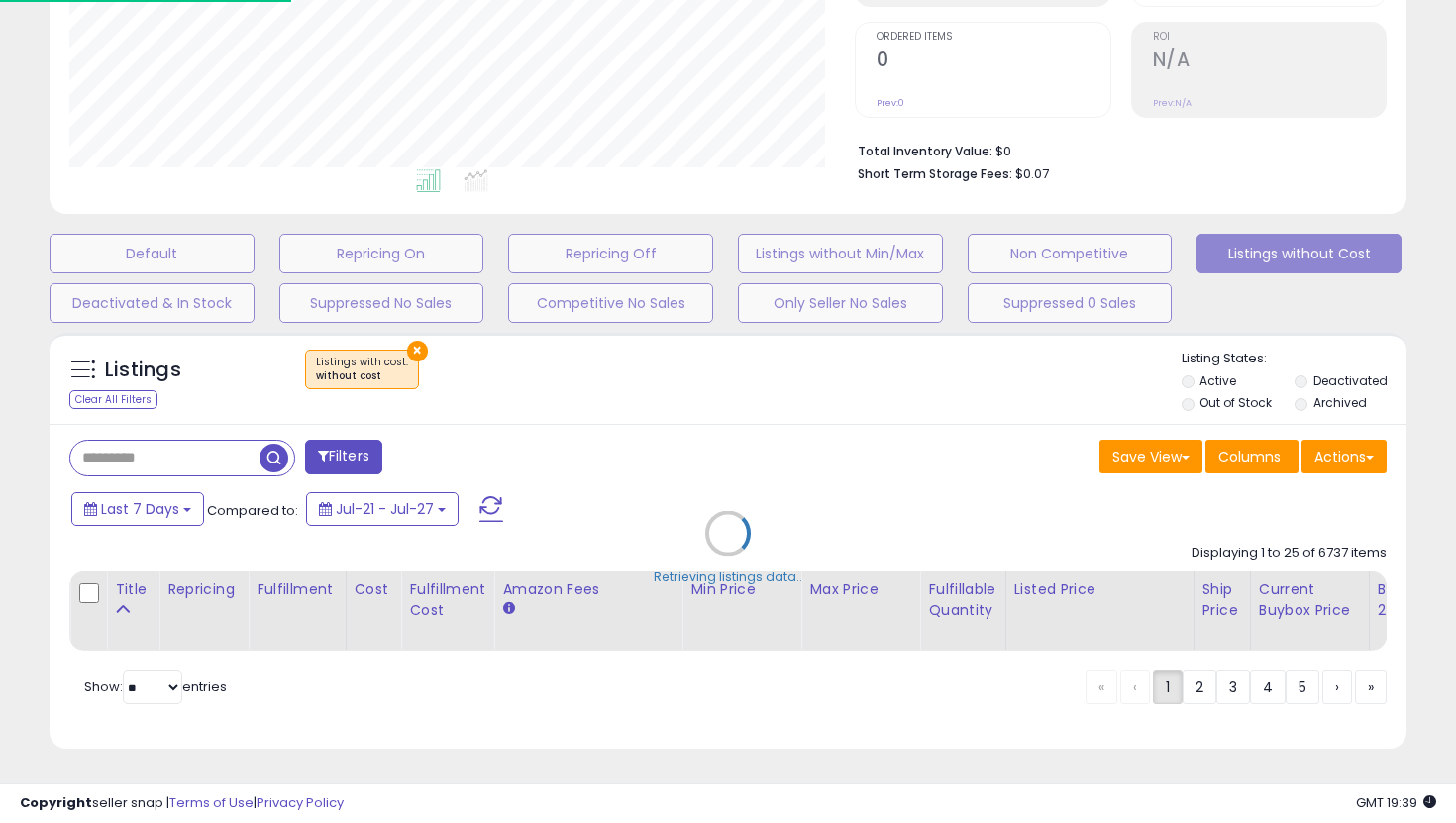 scroll, scrollTop: 370, scrollLeft: 0, axis: vertical 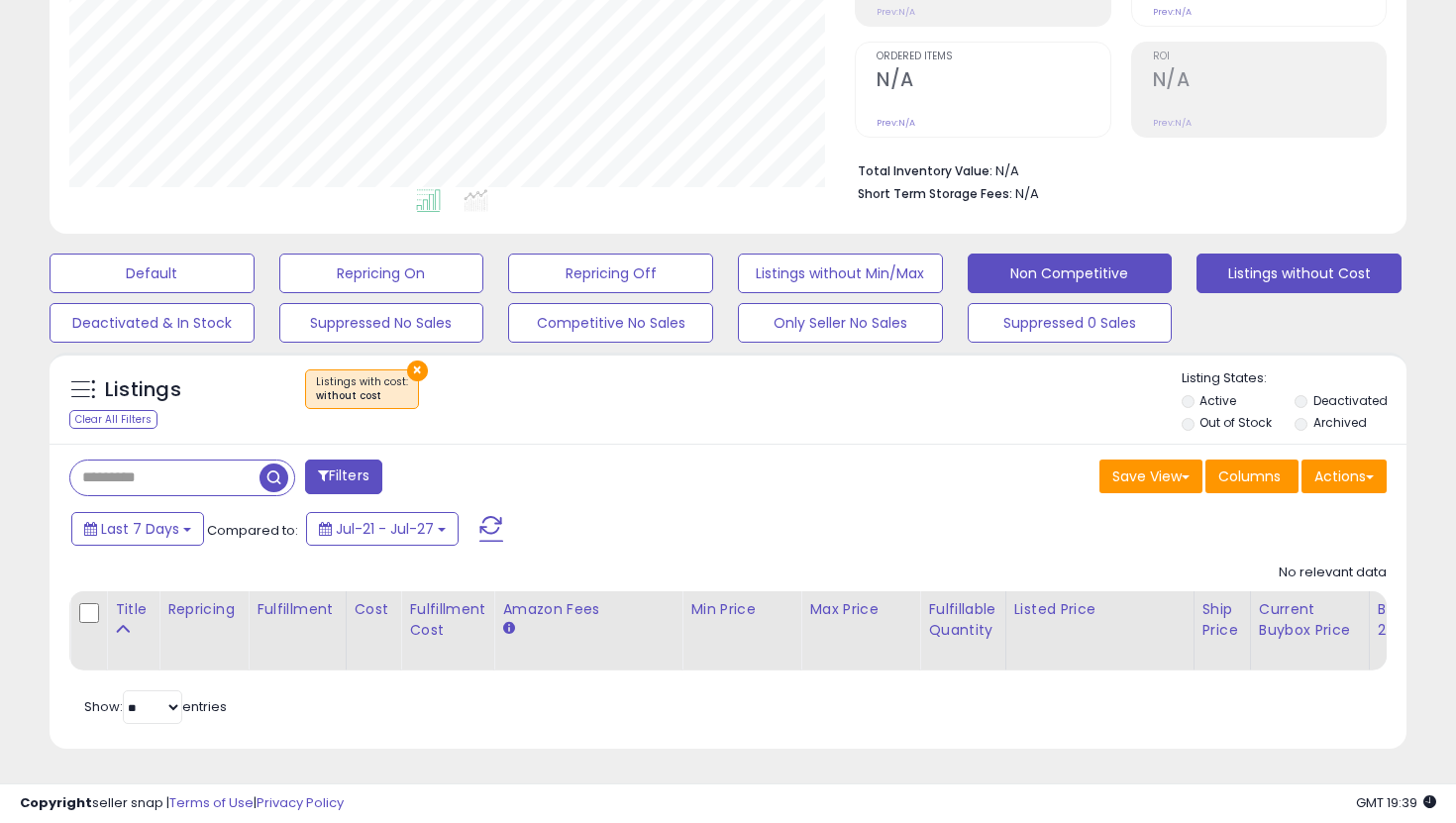 click on "Non Competitive" at bounding box center [152, 273] 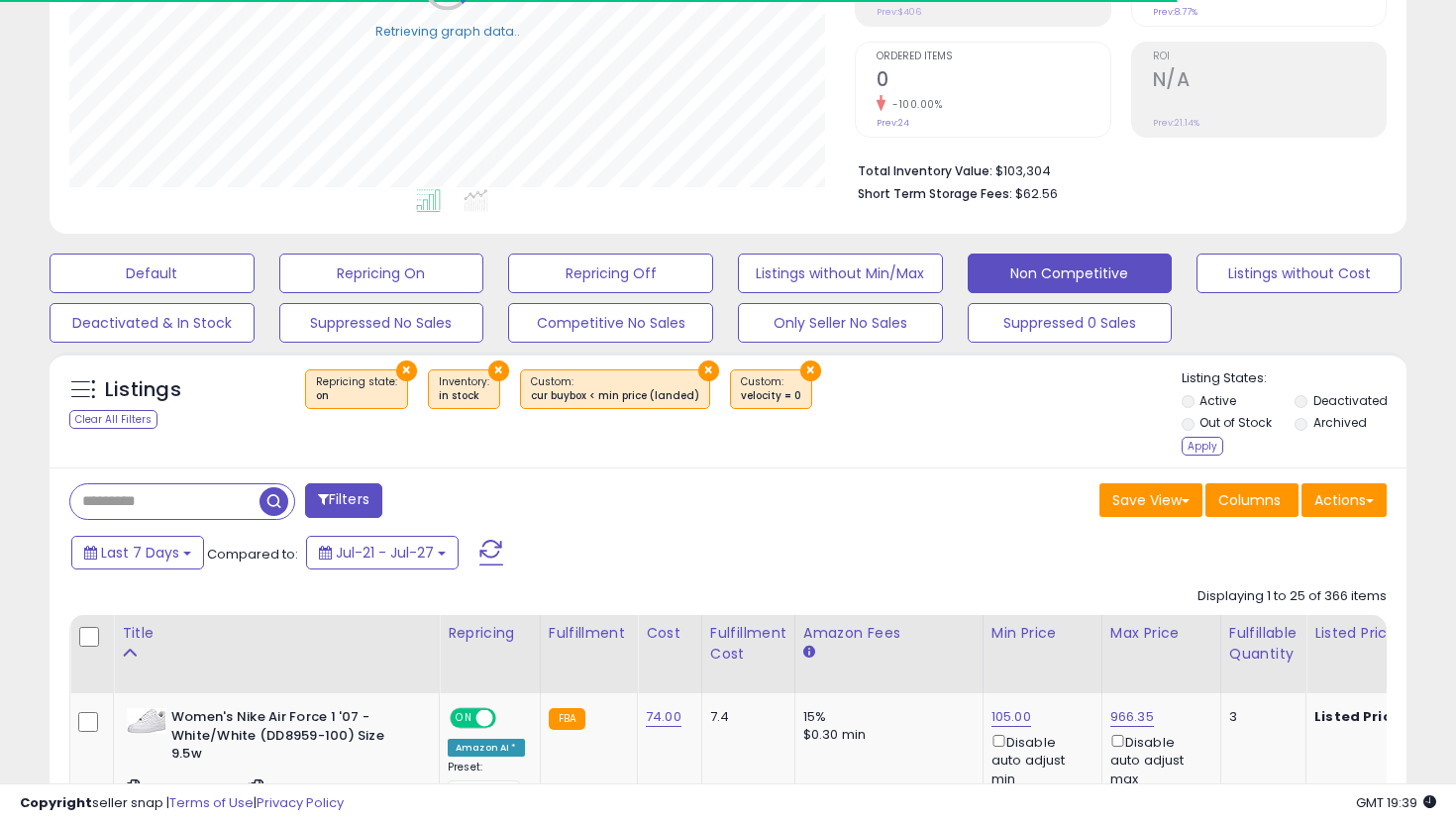 click on "Deactivated" at bounding box center (1350, 400) 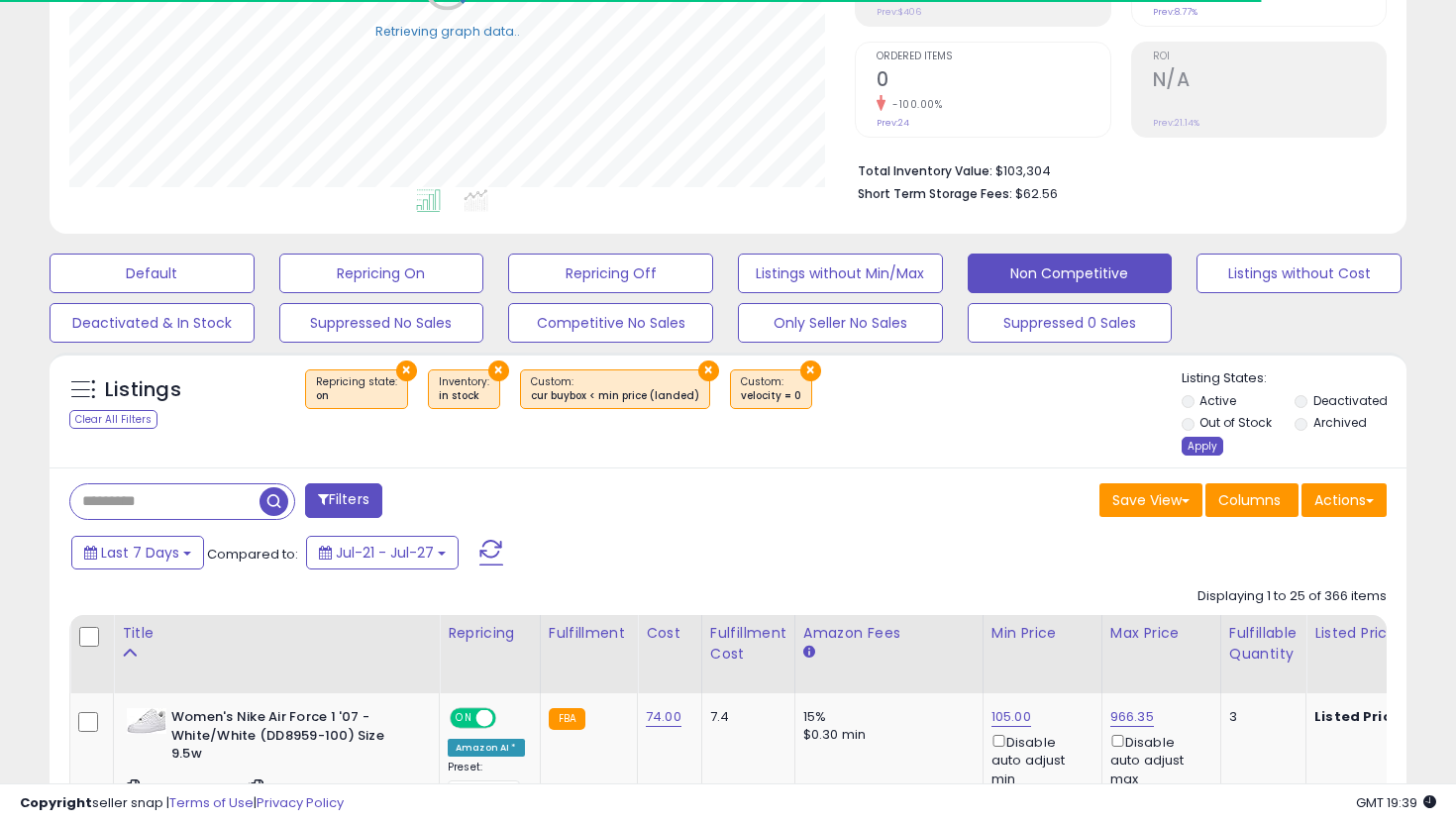 click on "Apply" at bounding box center [1202, 446] 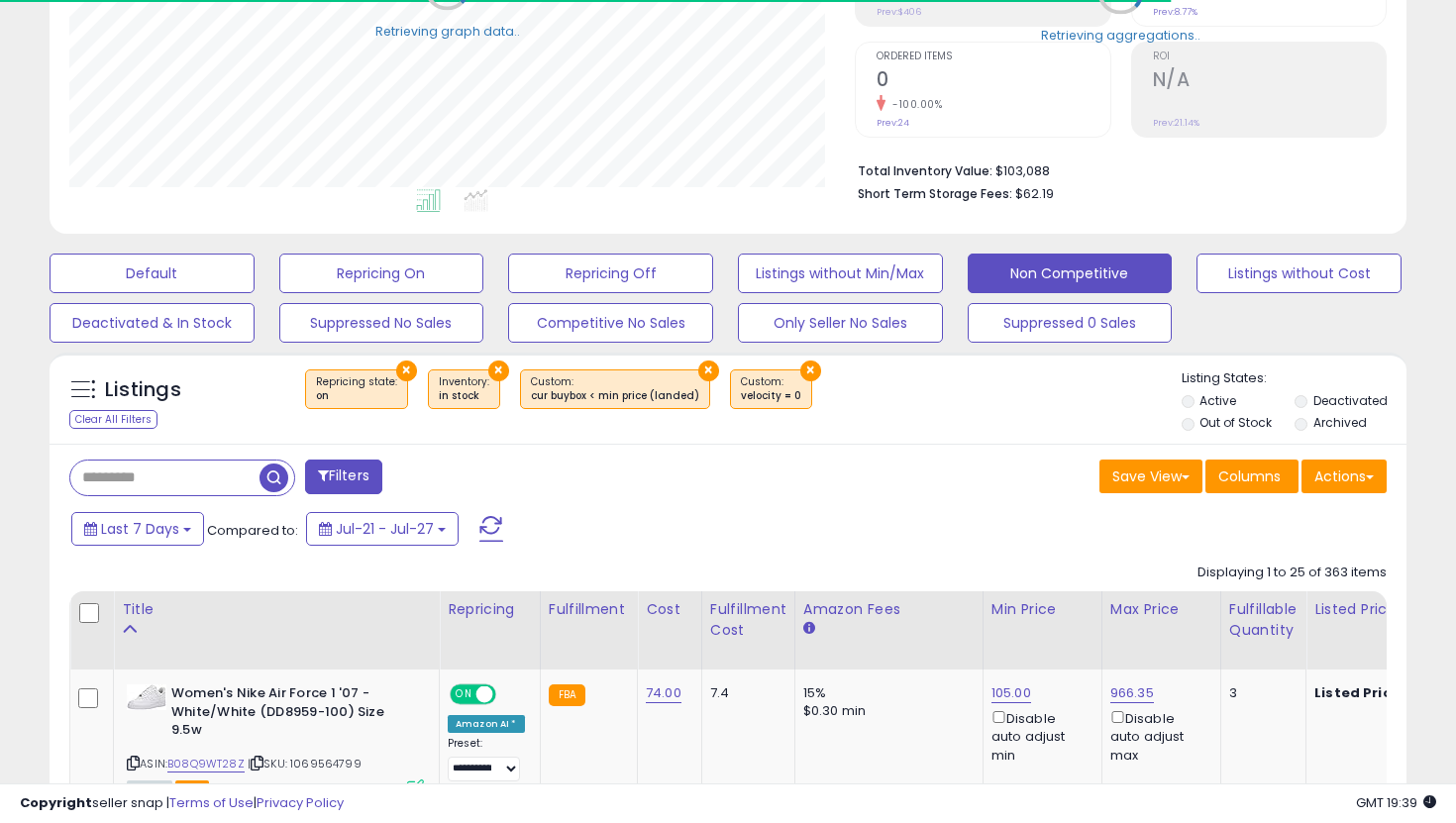 scroll, scrollTop: 989967, scrollLeft: 989690, axis: both 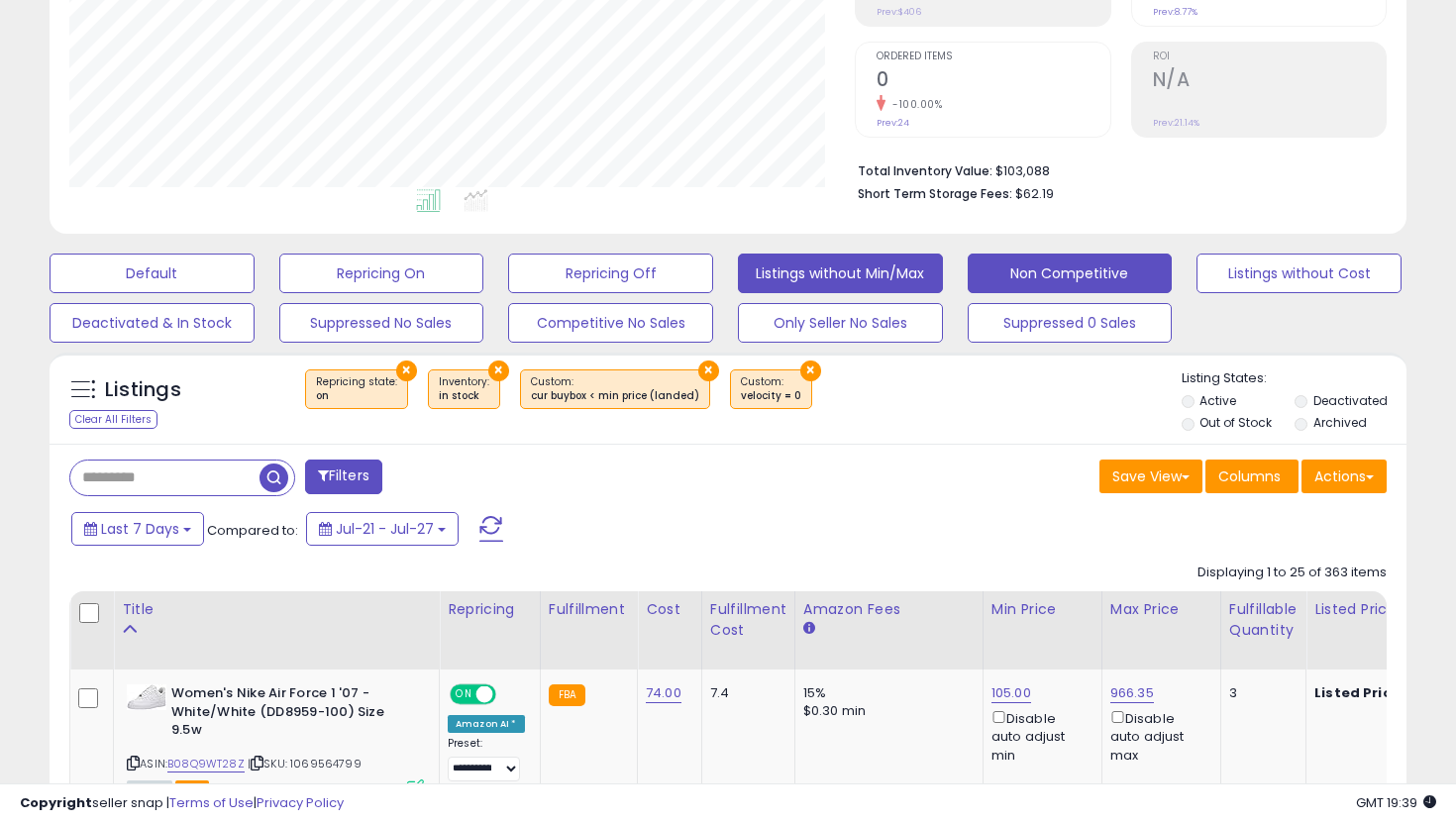 click on "Listings without Min/Max" at bounding box center (152, 273) 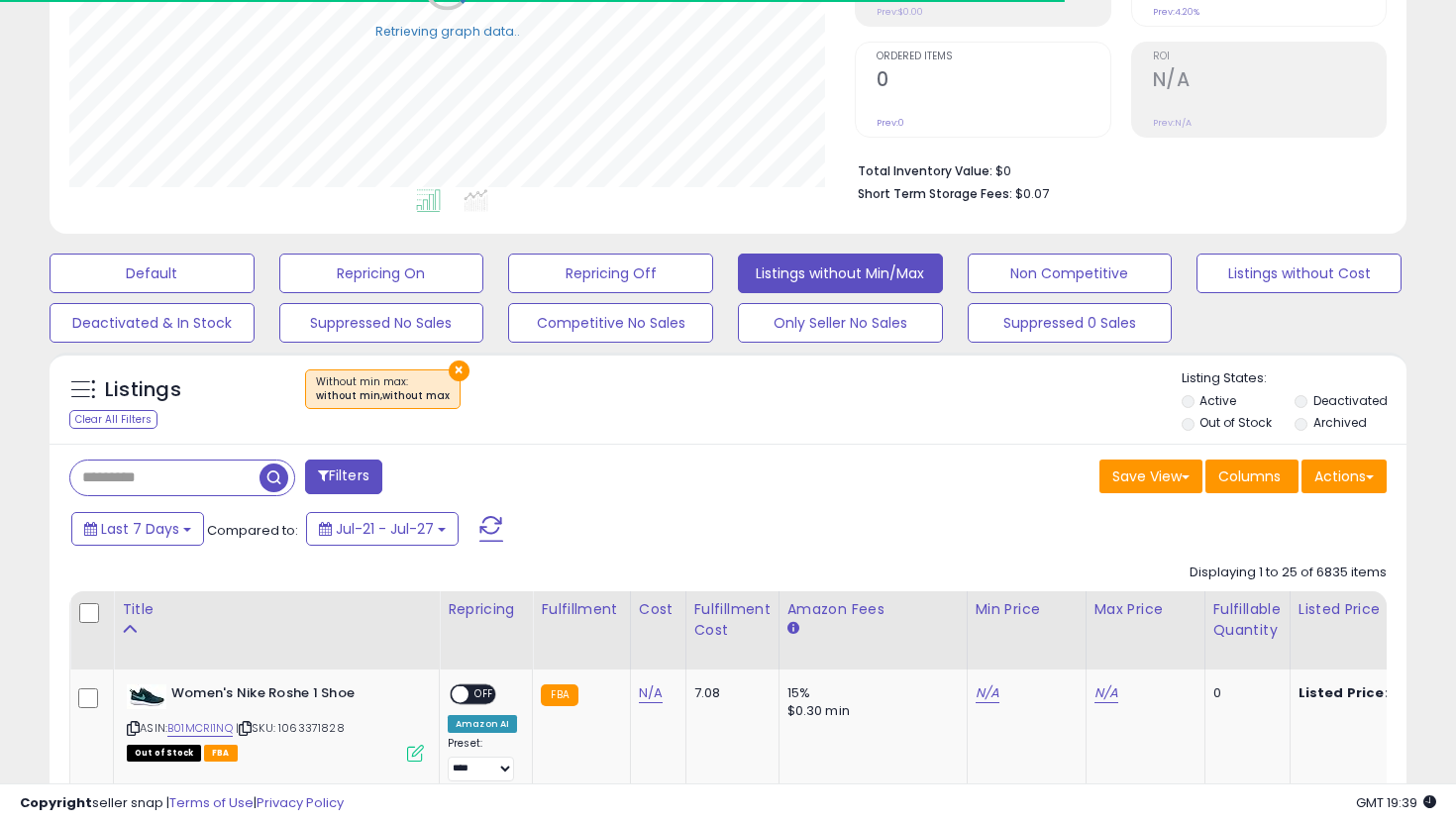 click on "Out of Stock" at bounding box center (1235, 422) 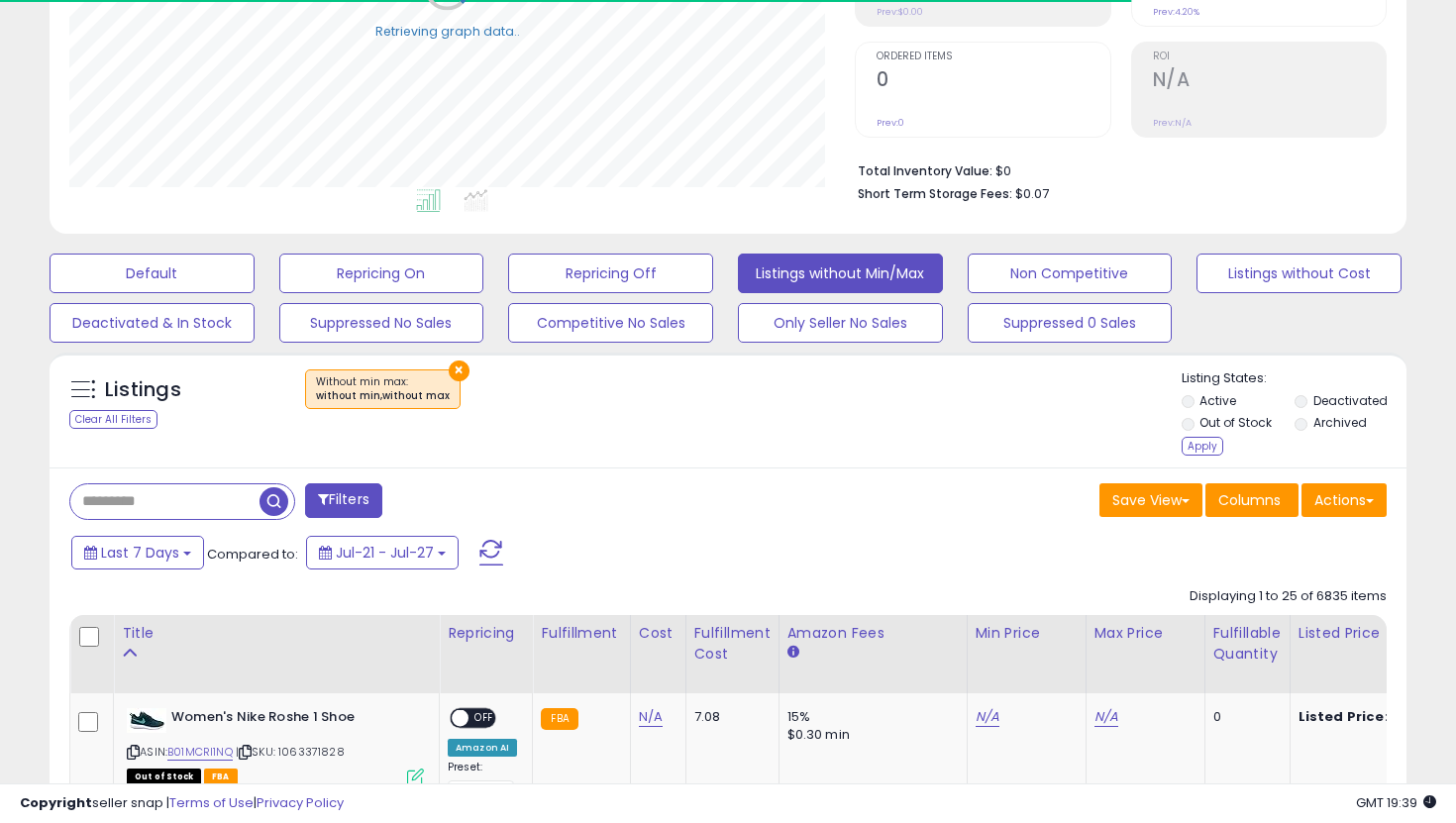 click on "Apply" at bounding box center [1202, 446] 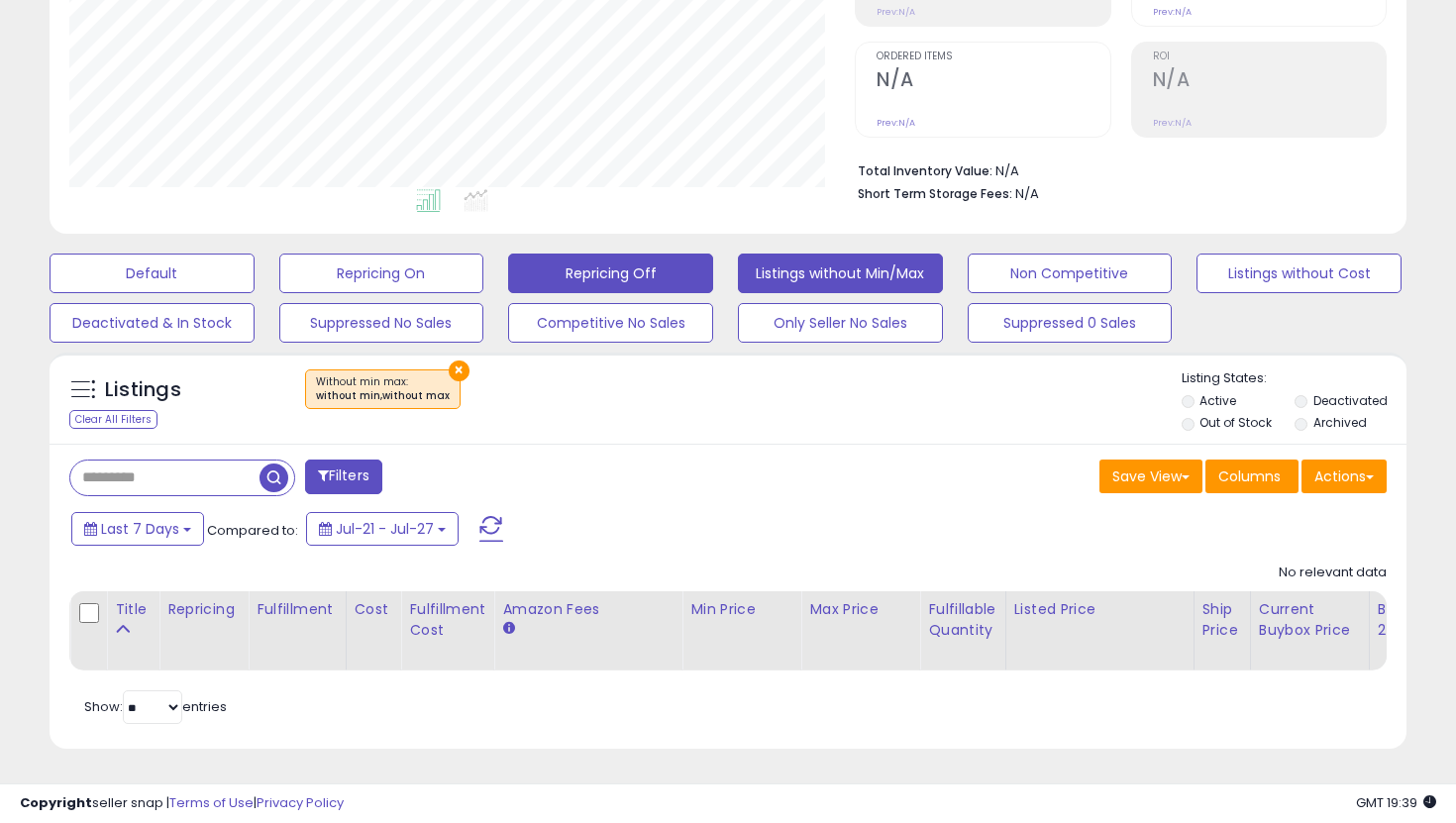 scroll, scrollTop: 0, scrollLeft: 0, axis: both 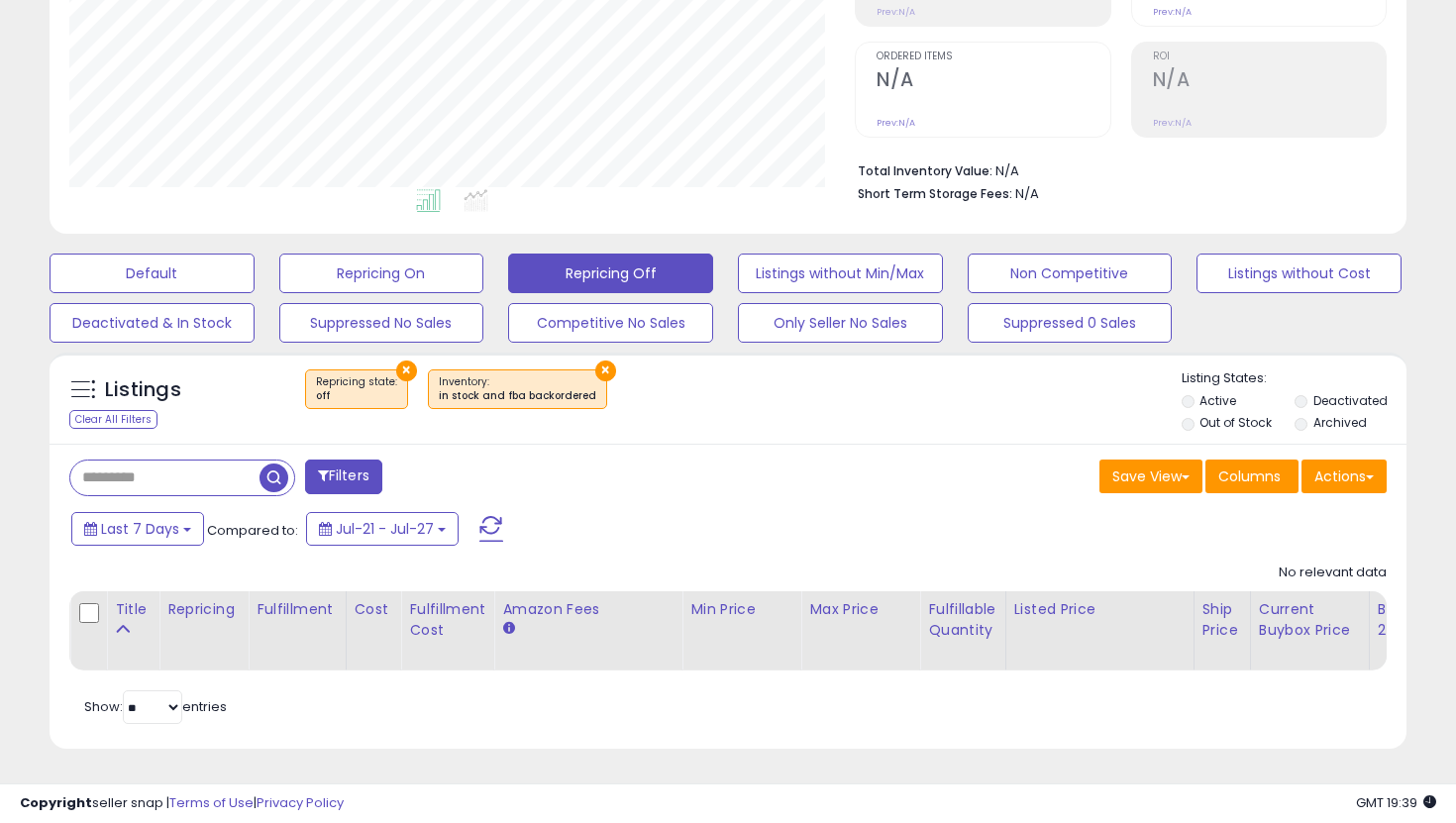 click on "Out of Stock" at bounding box center [1235, 422] 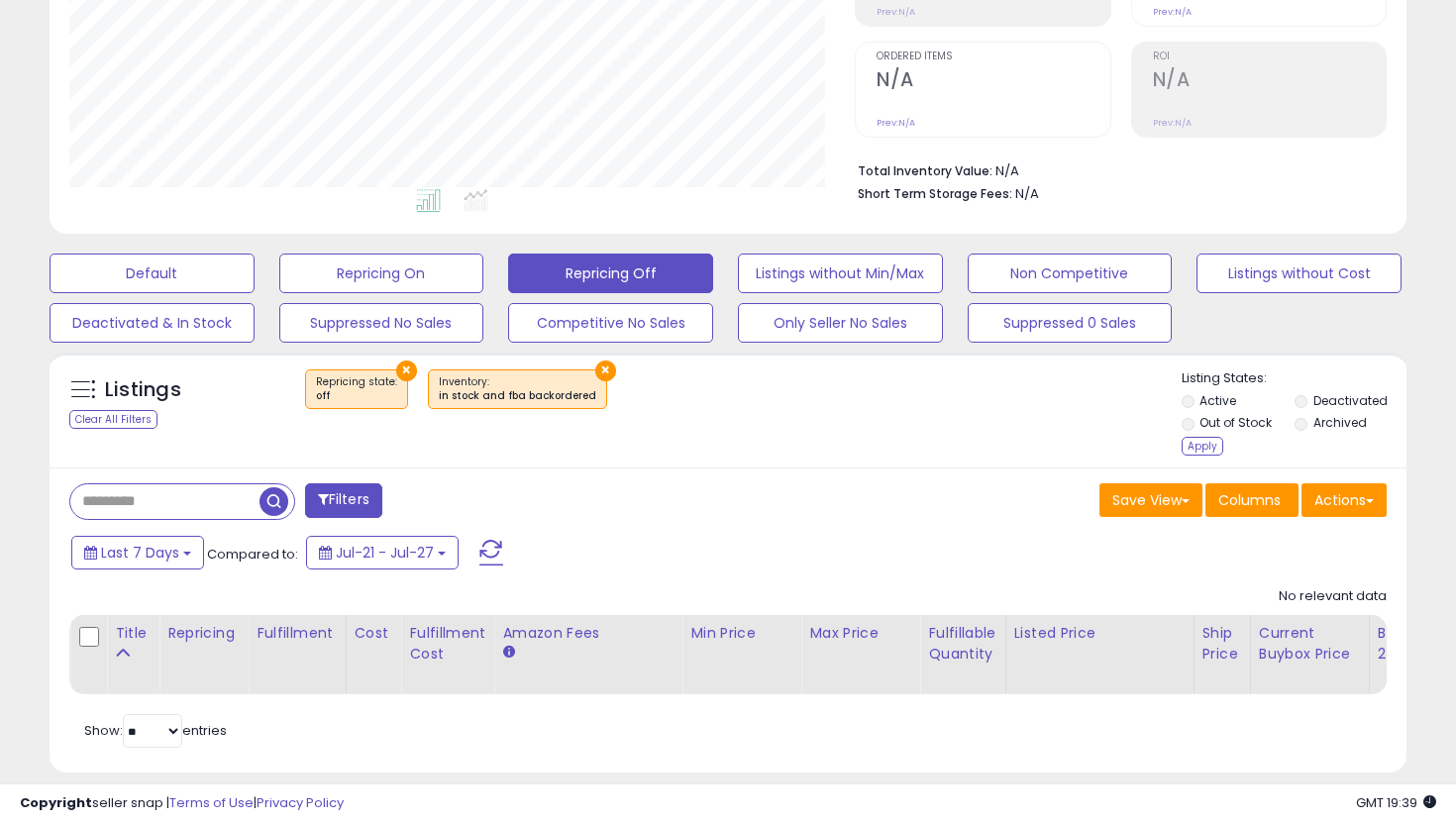 click on "Out of Stock" at bounding box center [1236, 425] 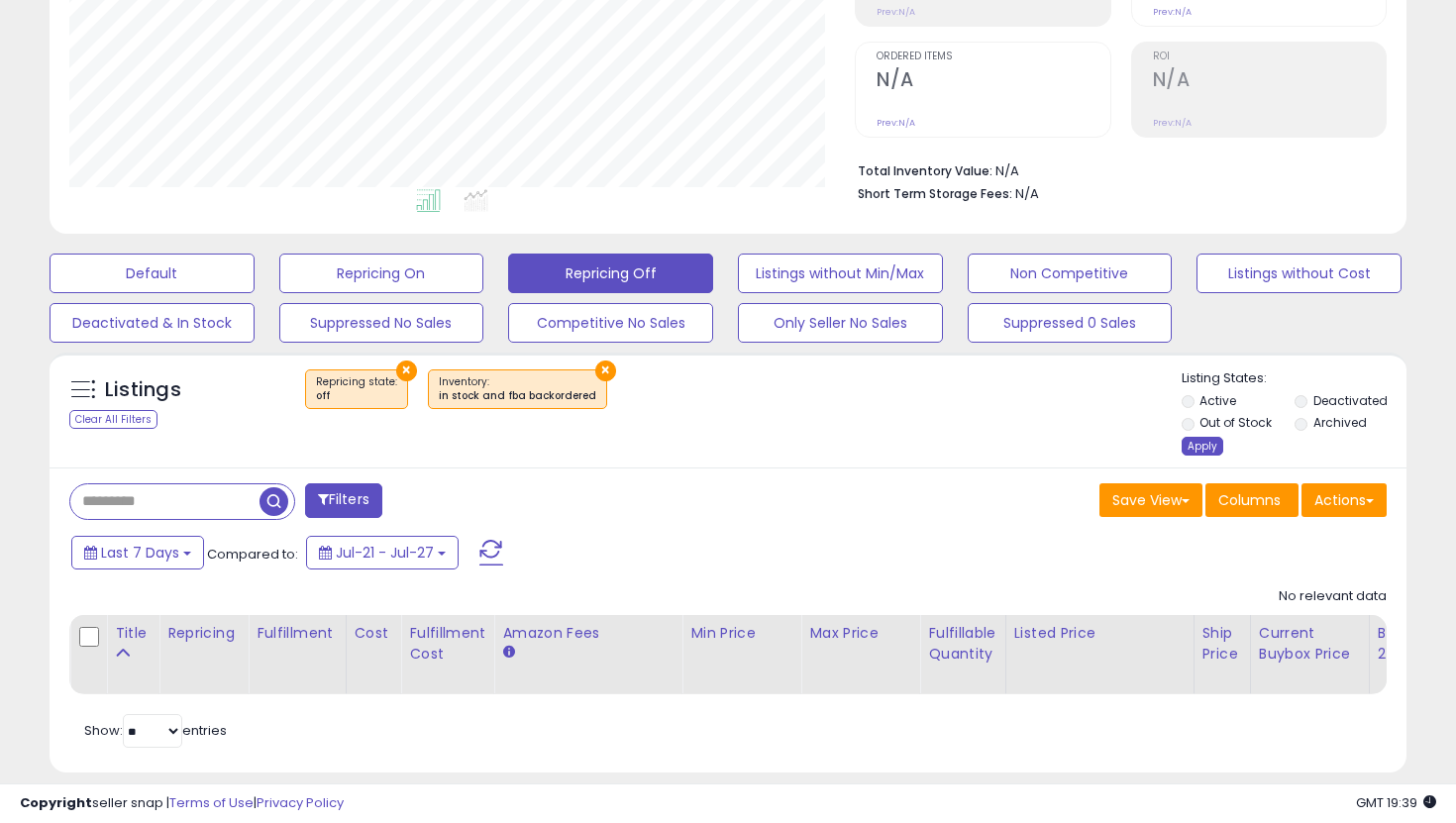 click on "Apply" at bounding box center (1202, 446) 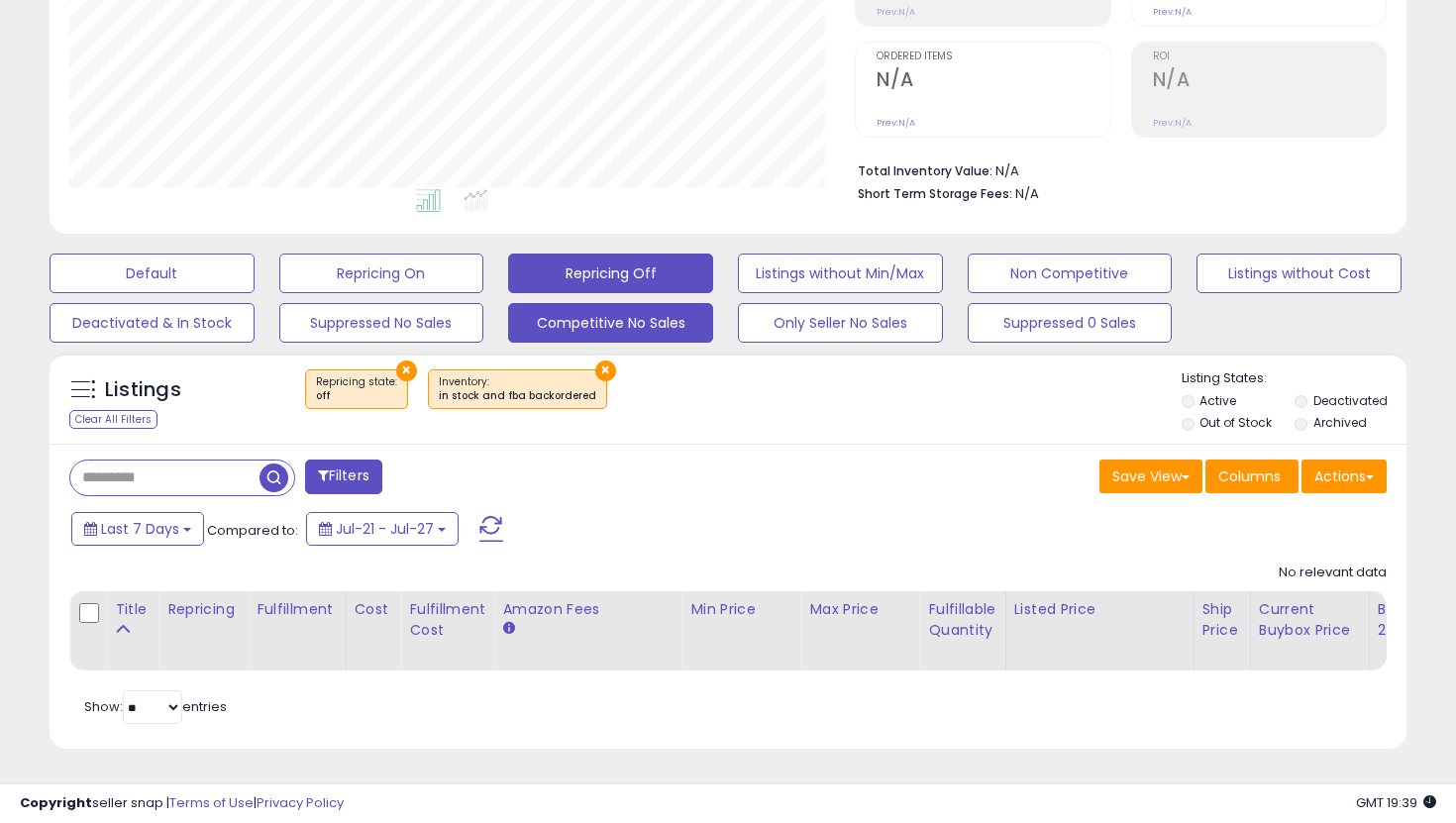 scroll, scrollTop: 989967, scrollLeft: 989690, axis: both 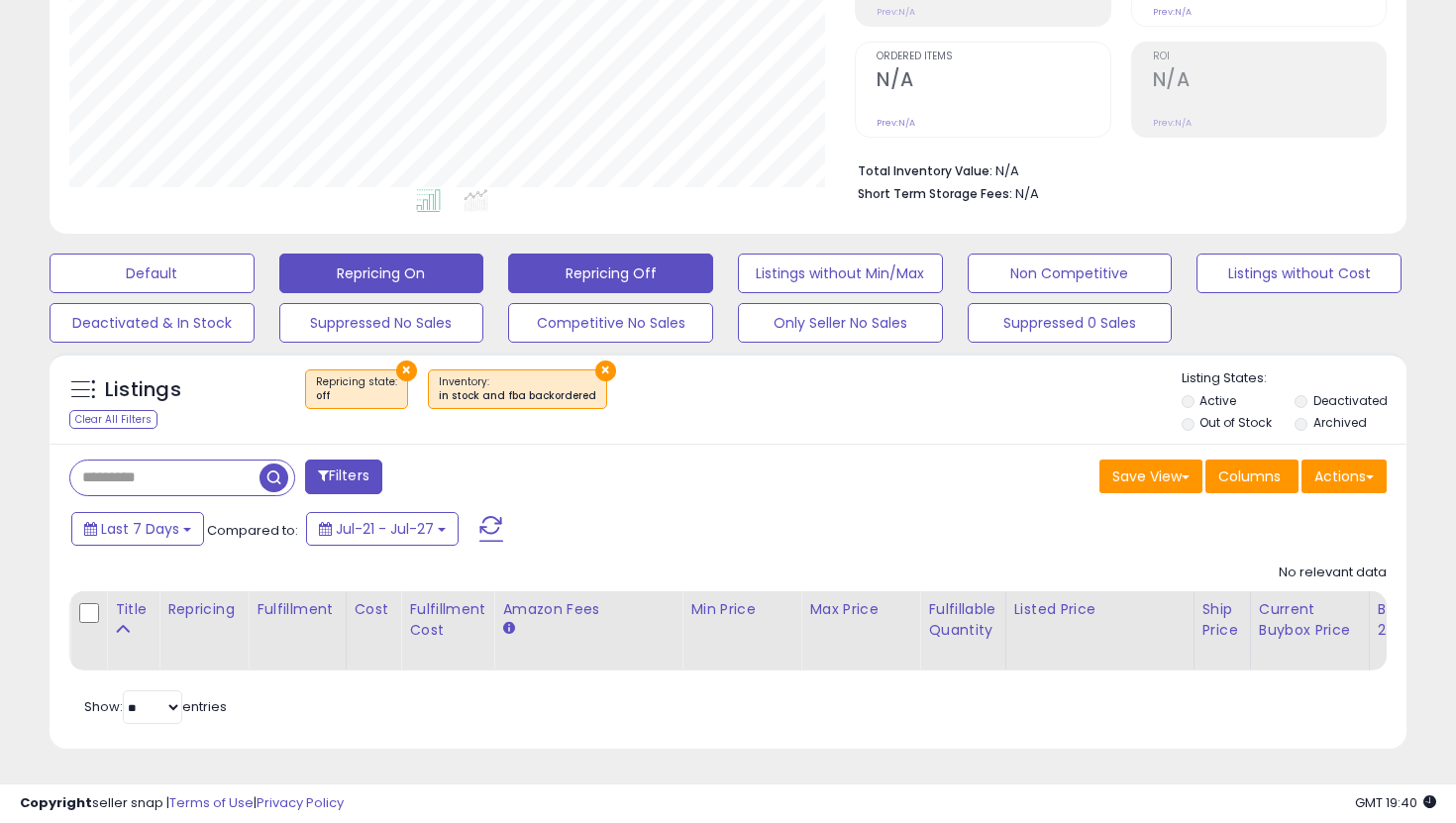 click on "Repricing On" at bounding box center (152, 273) 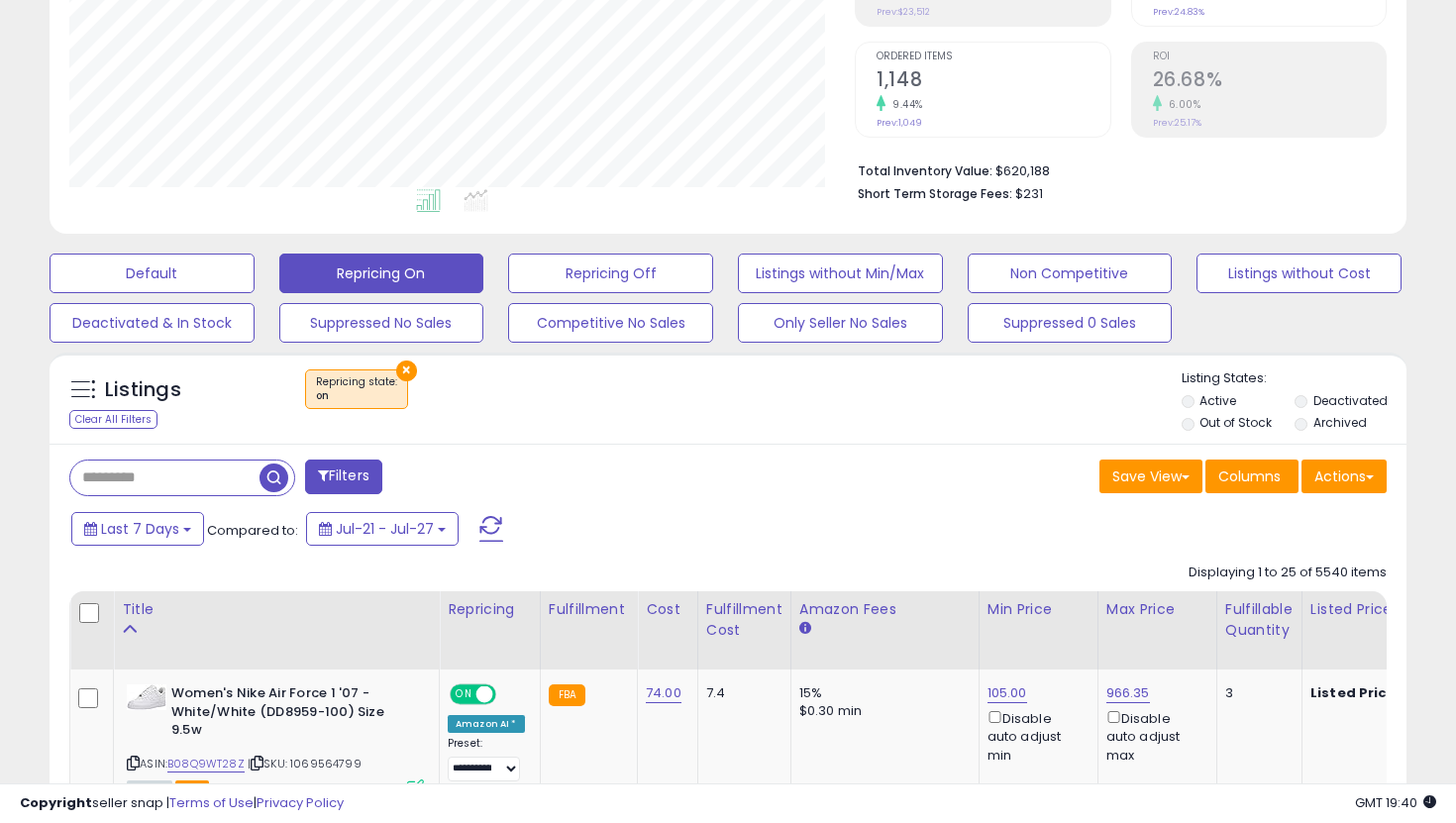 scroll, scrollTop: 989967, scrollLeft: 989690, axis: both 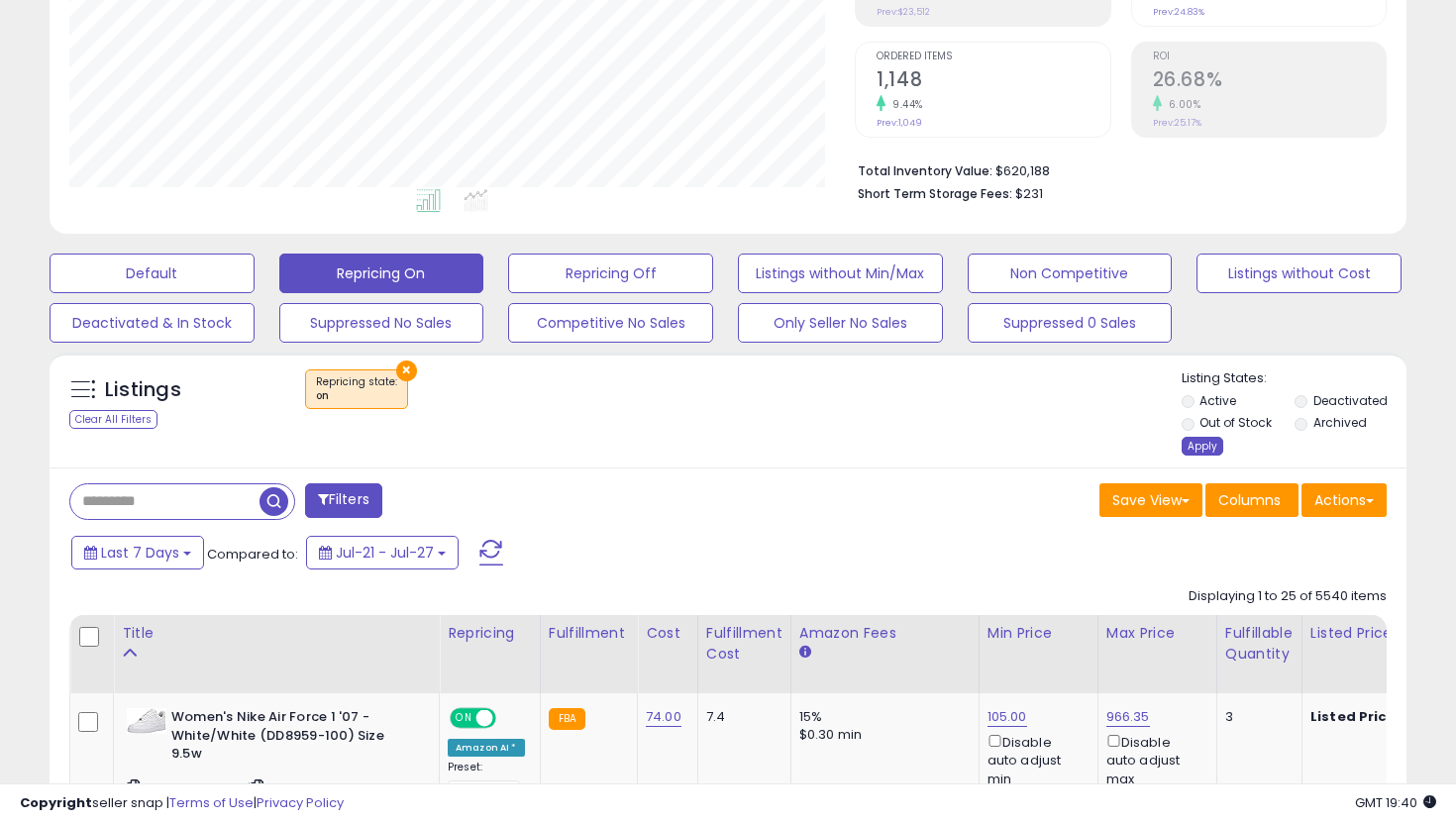 click on "Apply" at bounding box center [1202, 446] 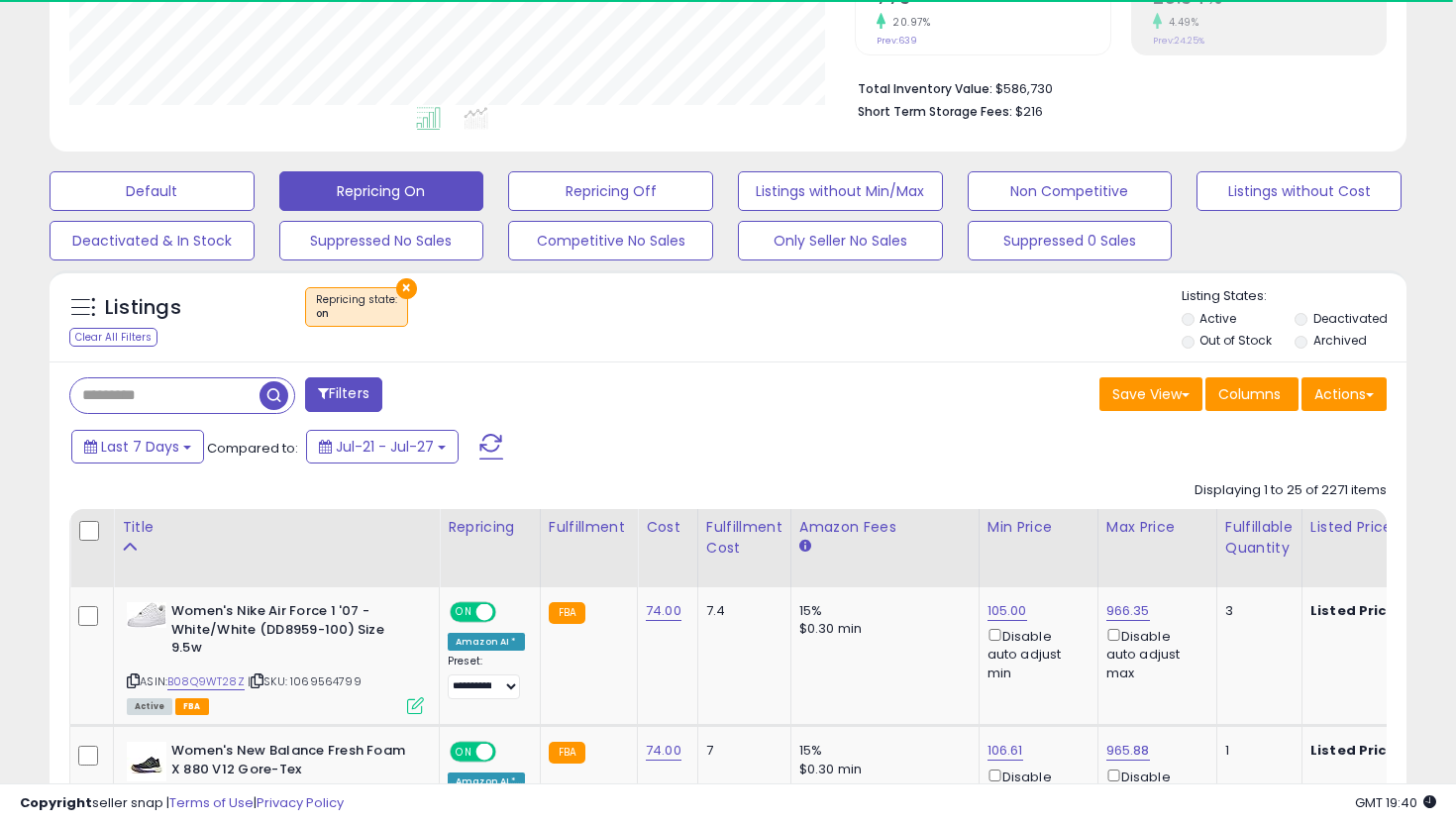scroll, scrollTop: 462, scrollLeft: 0, axis: vertical 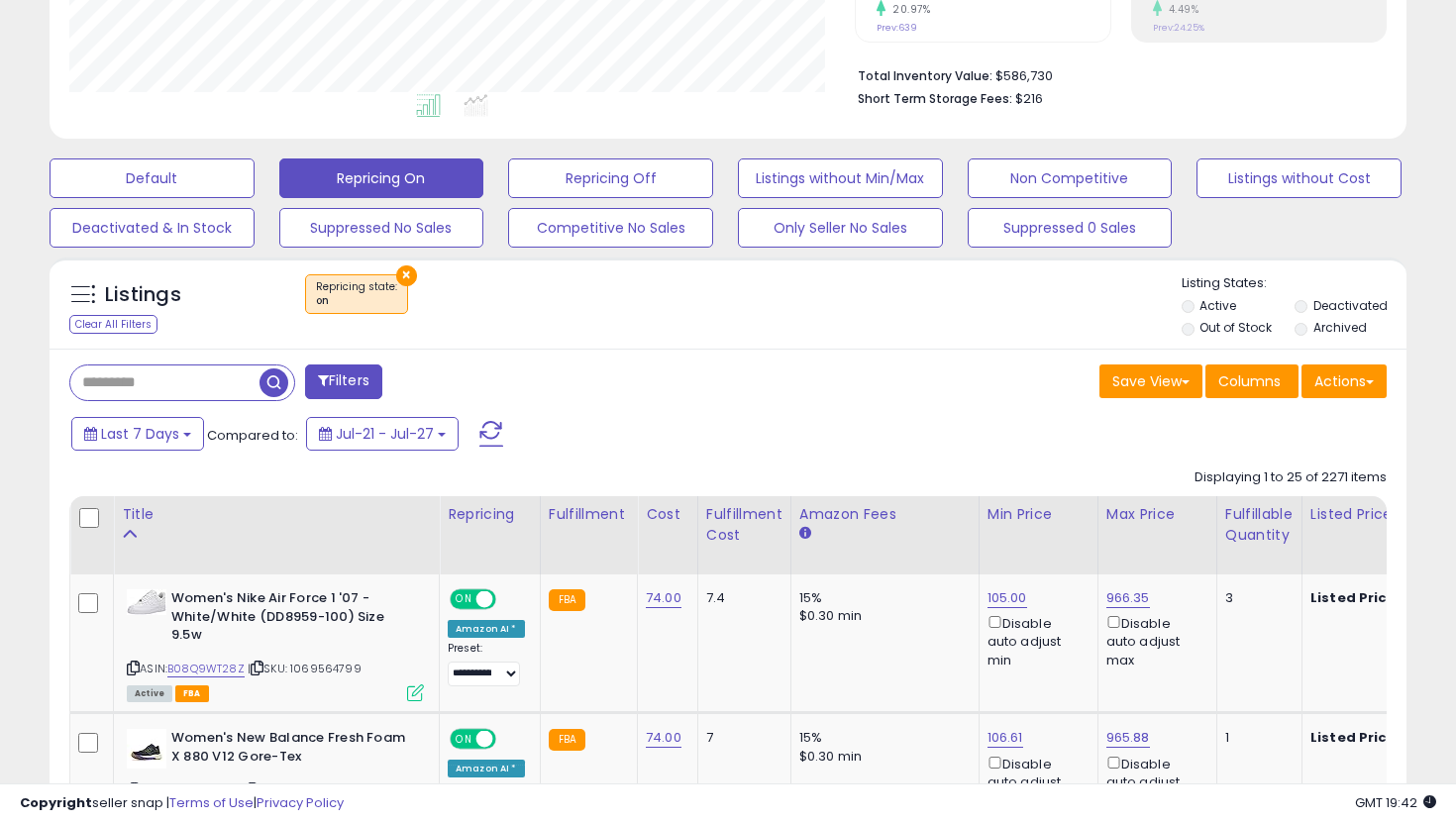 click at bounding box center [164, 382] 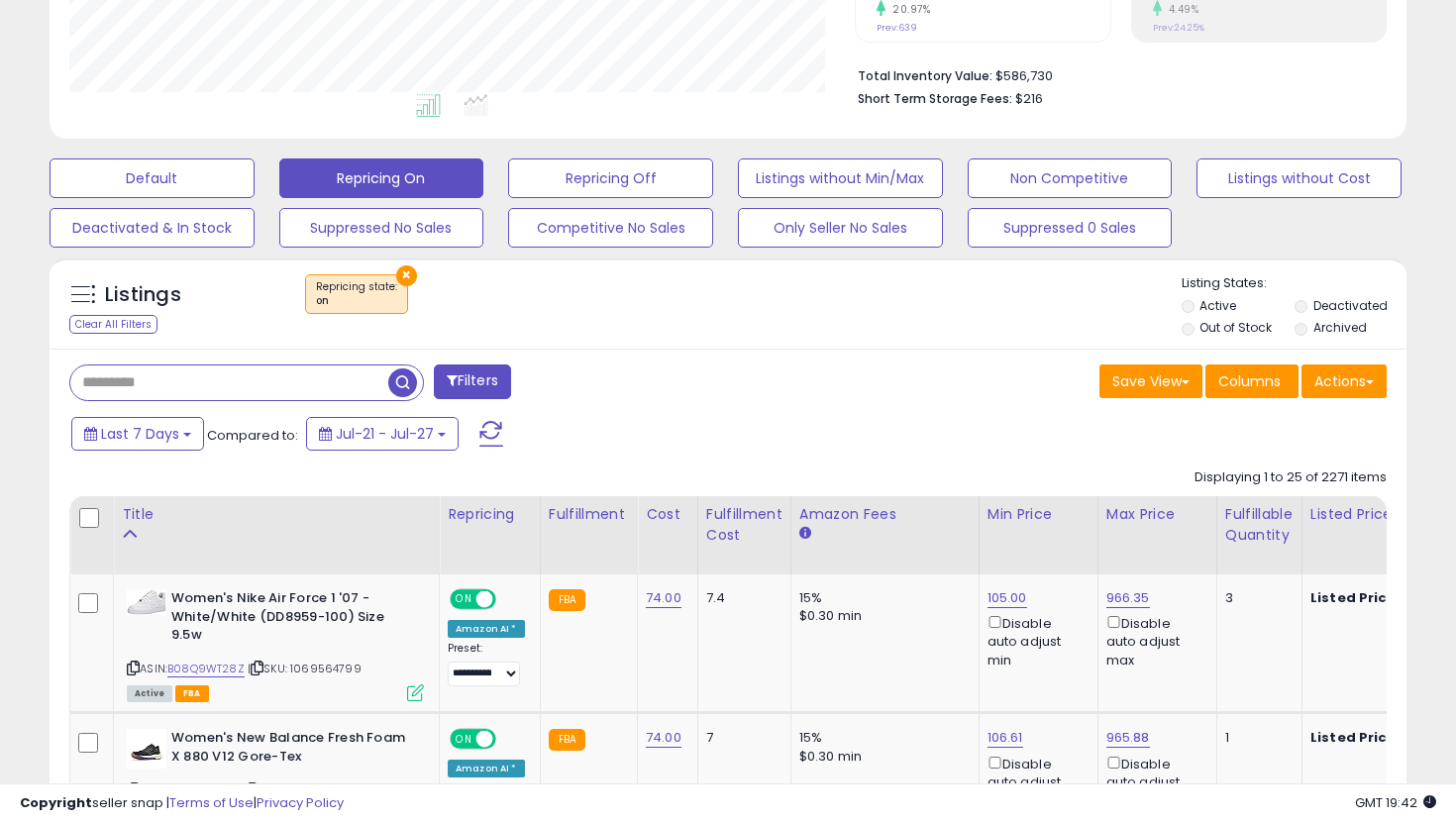 paste on "**********" 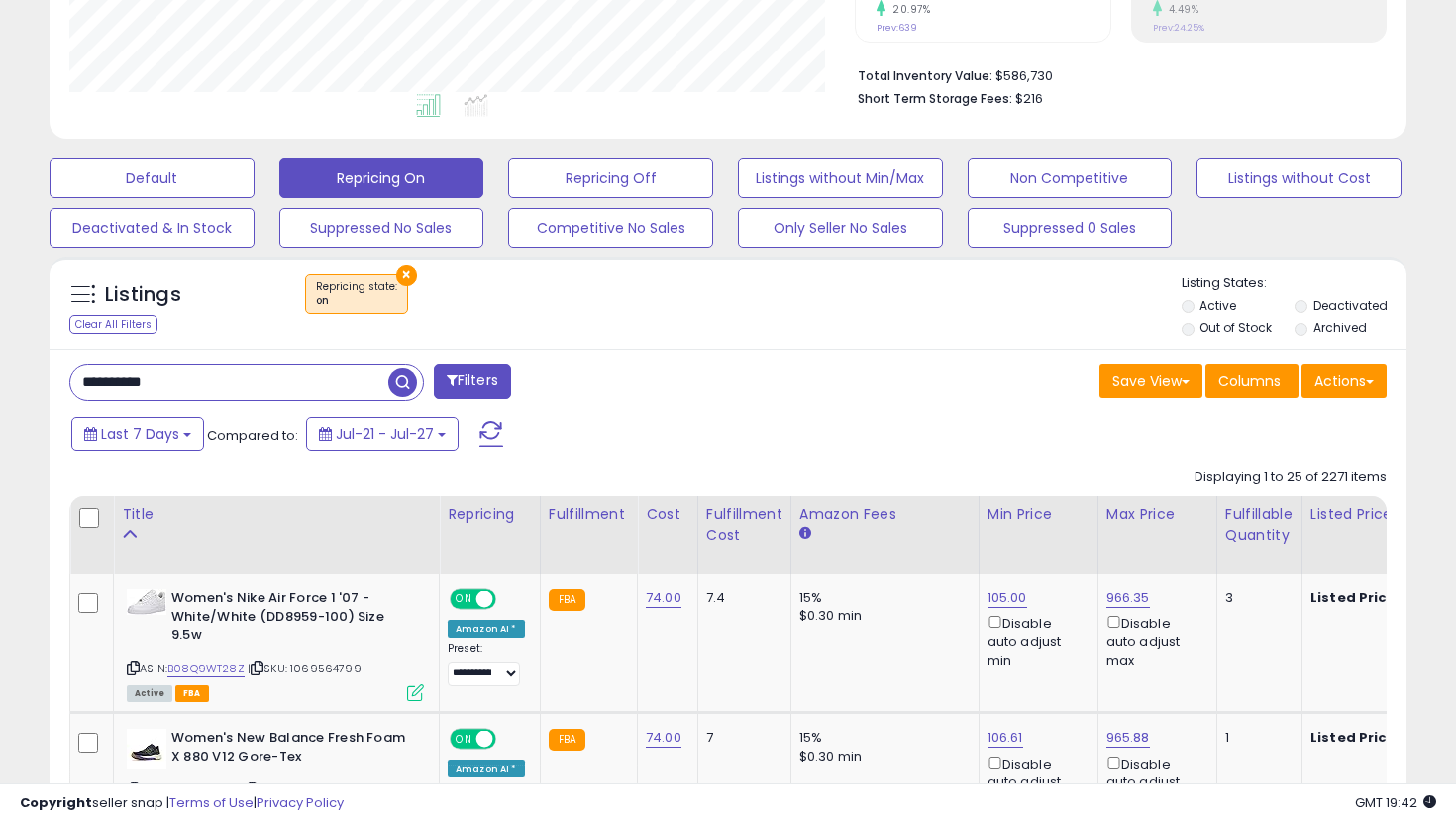 type on "**********" 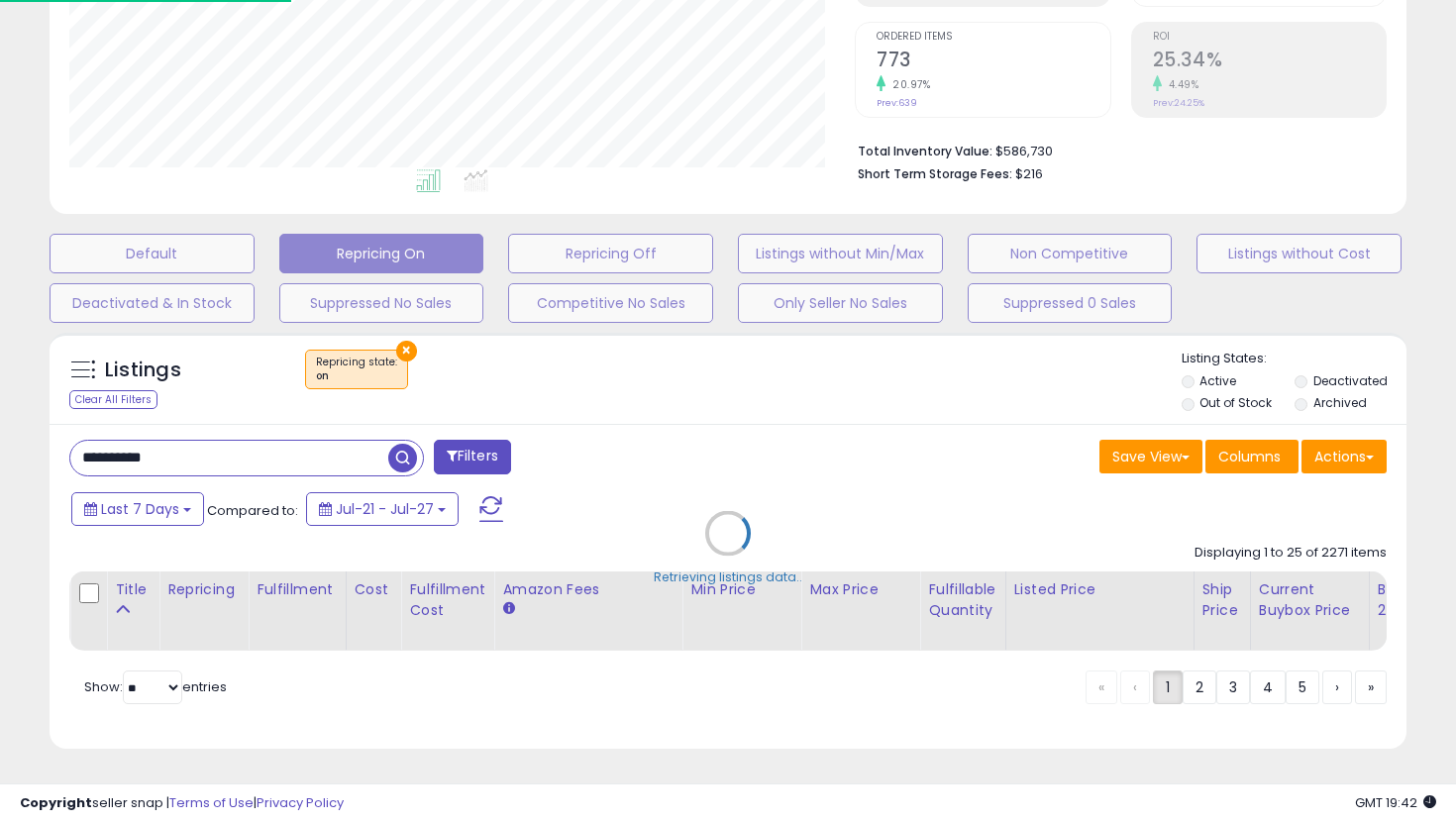 scroll, scrollTop: 465, scrollLeft: 0, axis: vertical 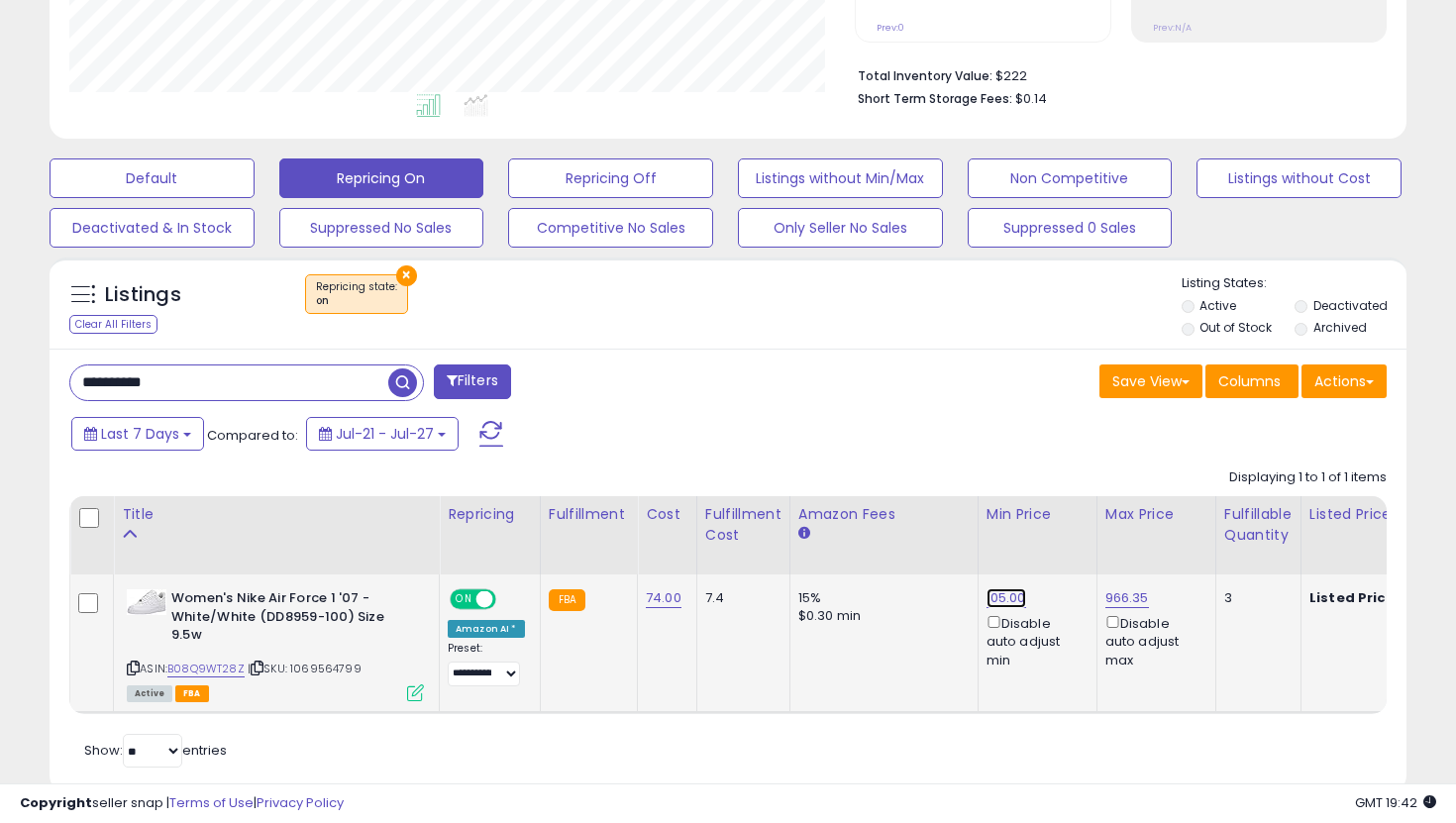 click on "105.00" at bounding box center [1006, 598] 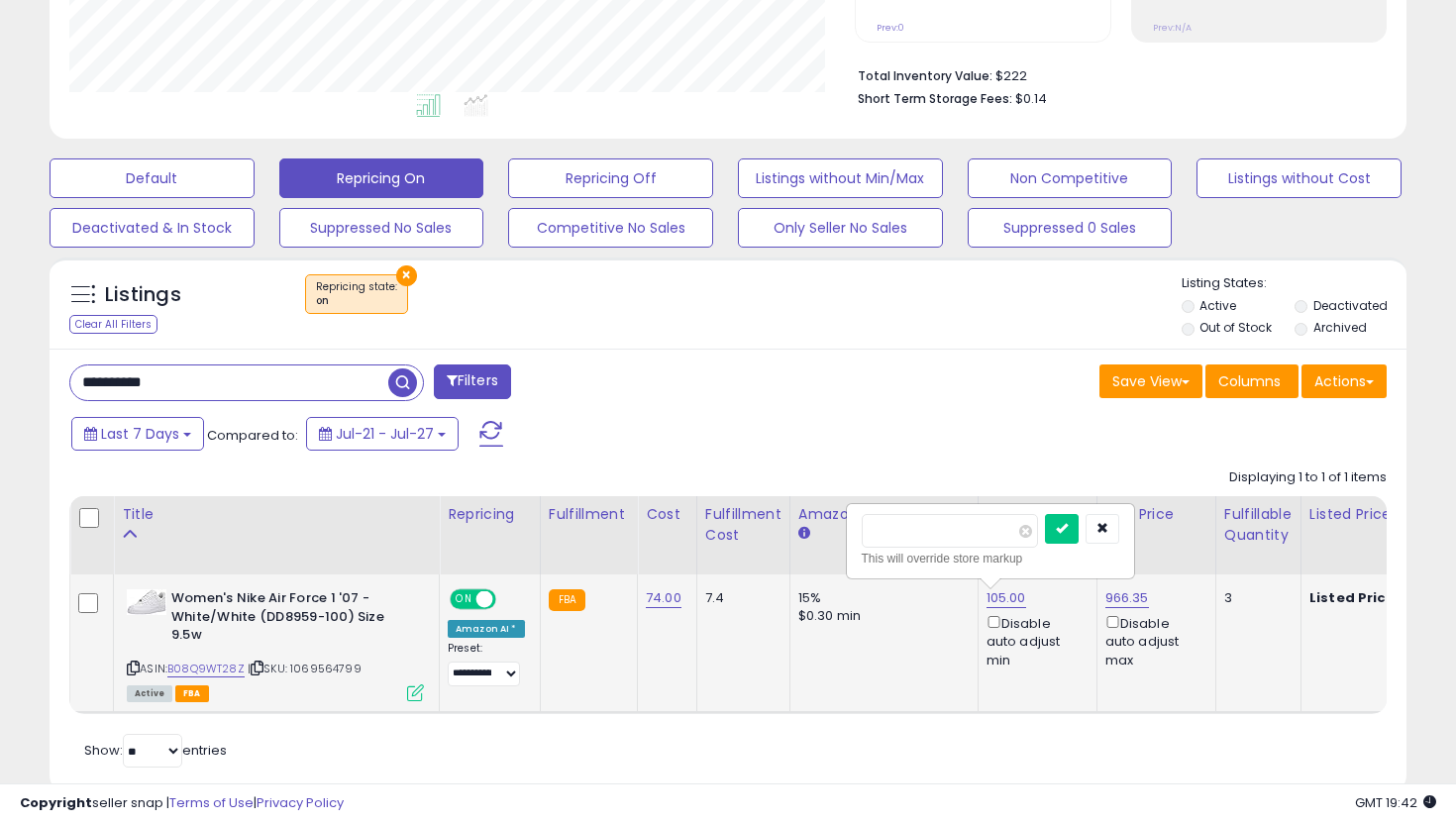 drag, startPoint x: 935, startPoint y: 526, endPoint x: 846, endPoint y: 525, distance: 89.005618 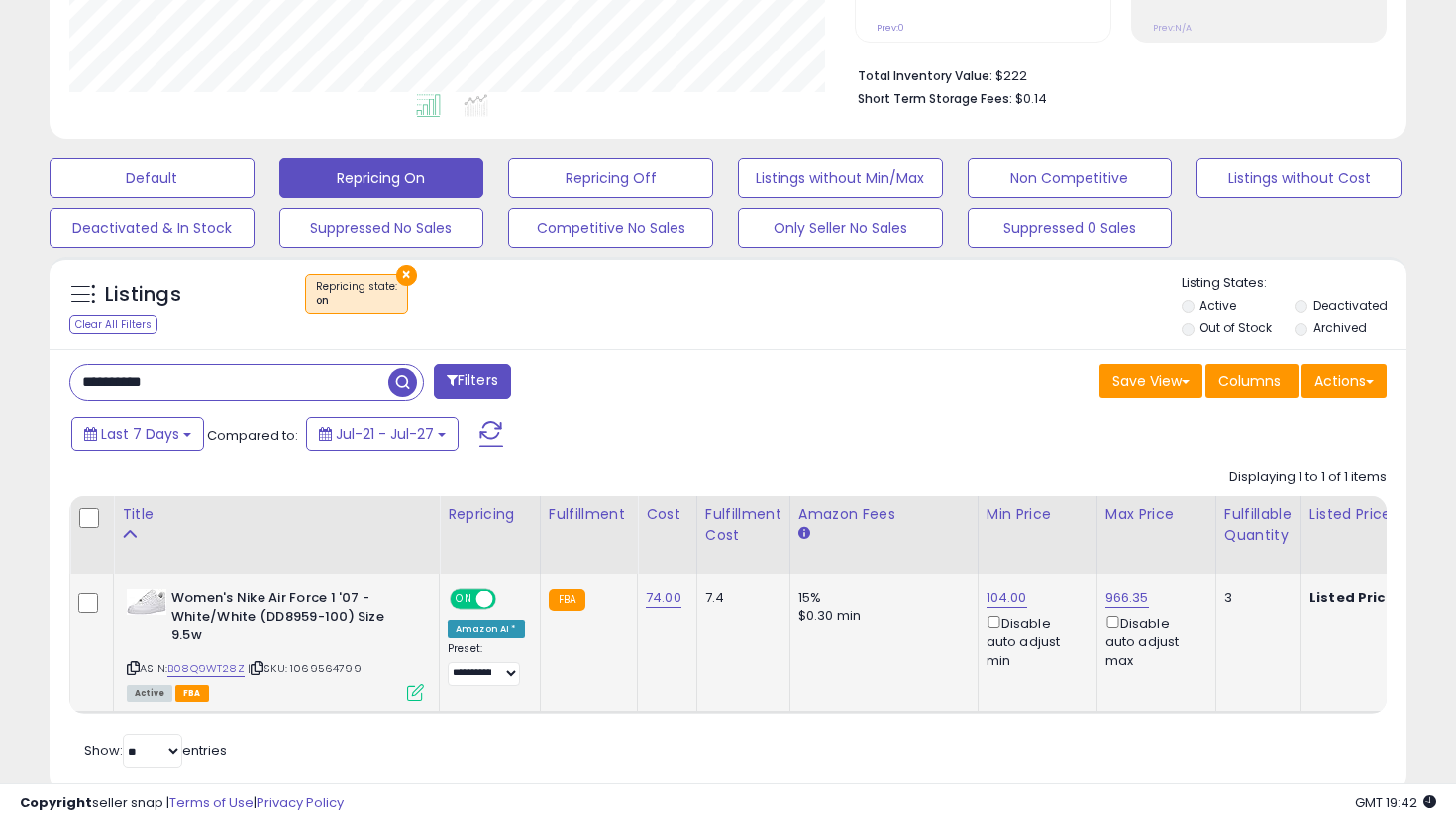 scroll, scrollTop: 0, scrollLeft: 167, axis: horizontal 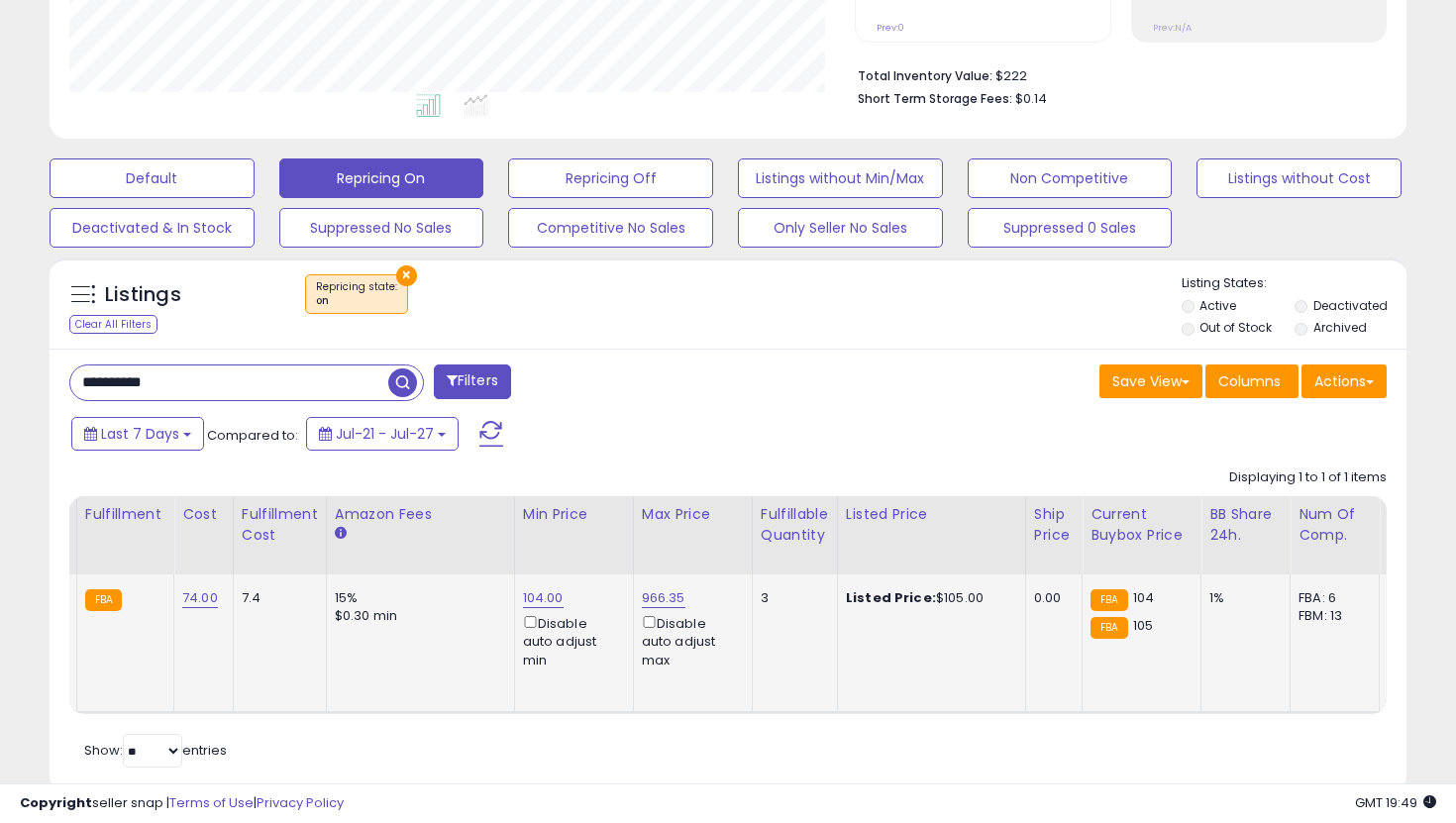 click on "**********" at bounding box center (229, 382) 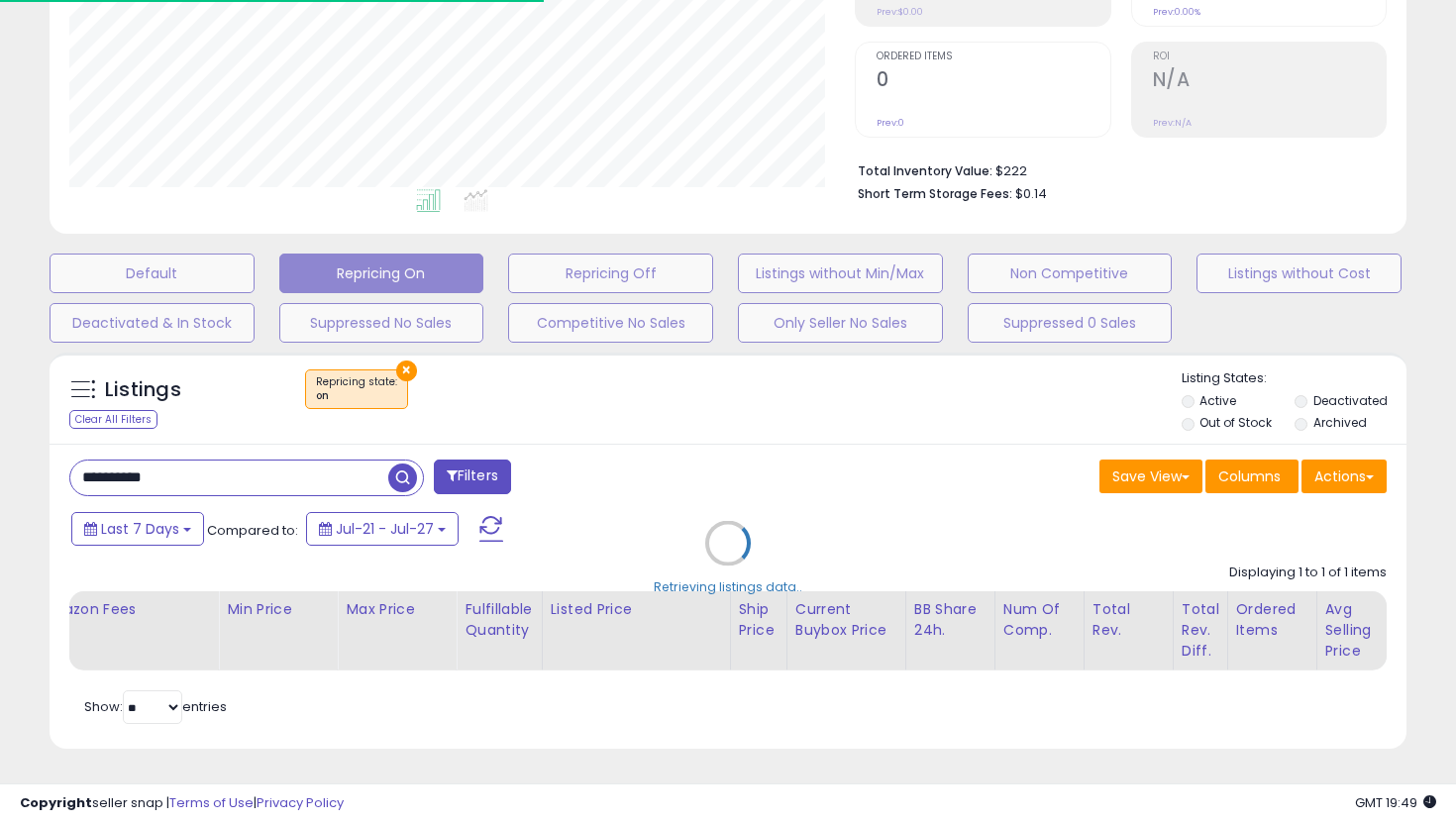 scroll, scrollTop: 465, scrollLeft: 0, axis: vertical 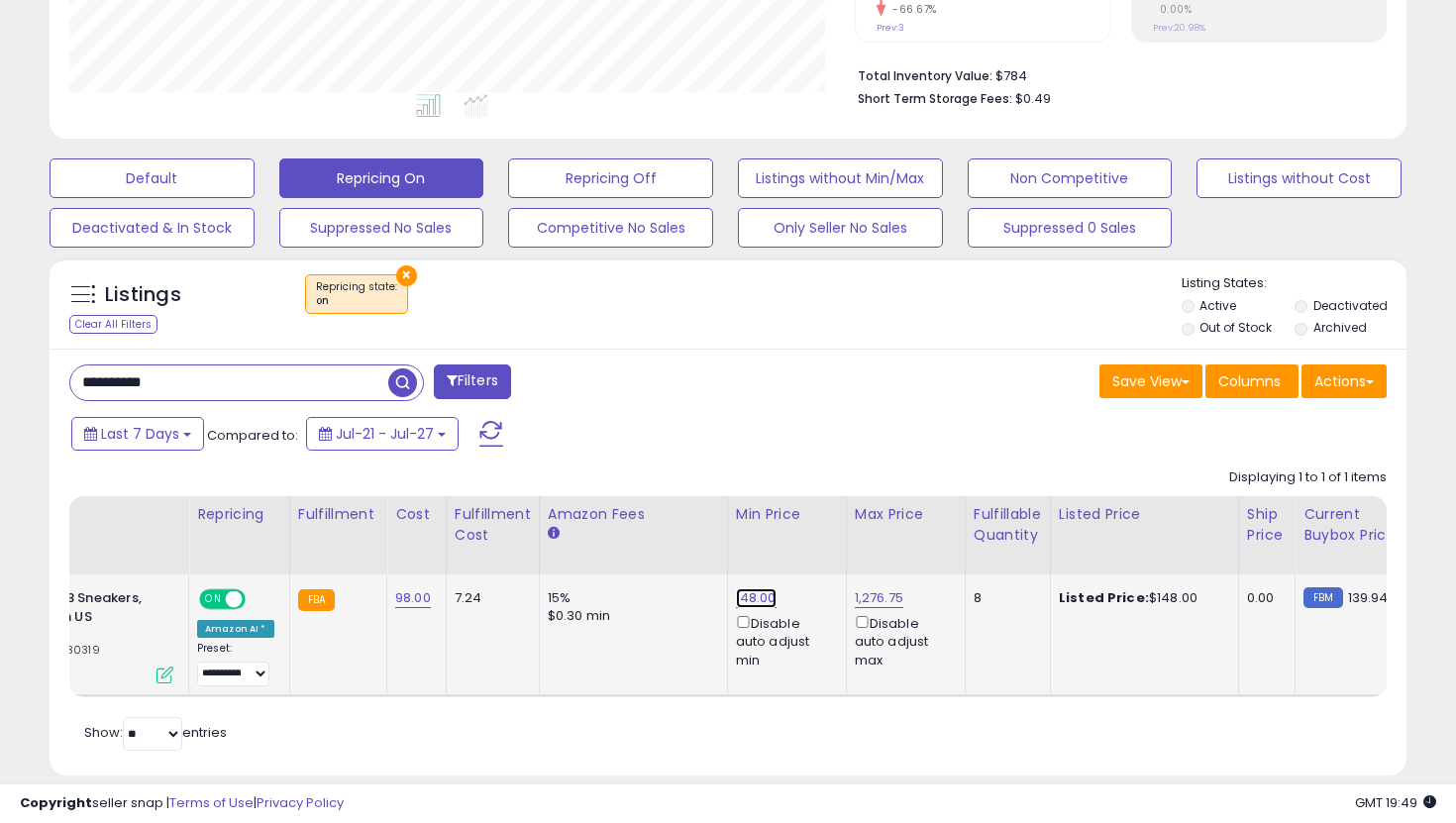 click on "148.00" at bounding box center [756, 598] 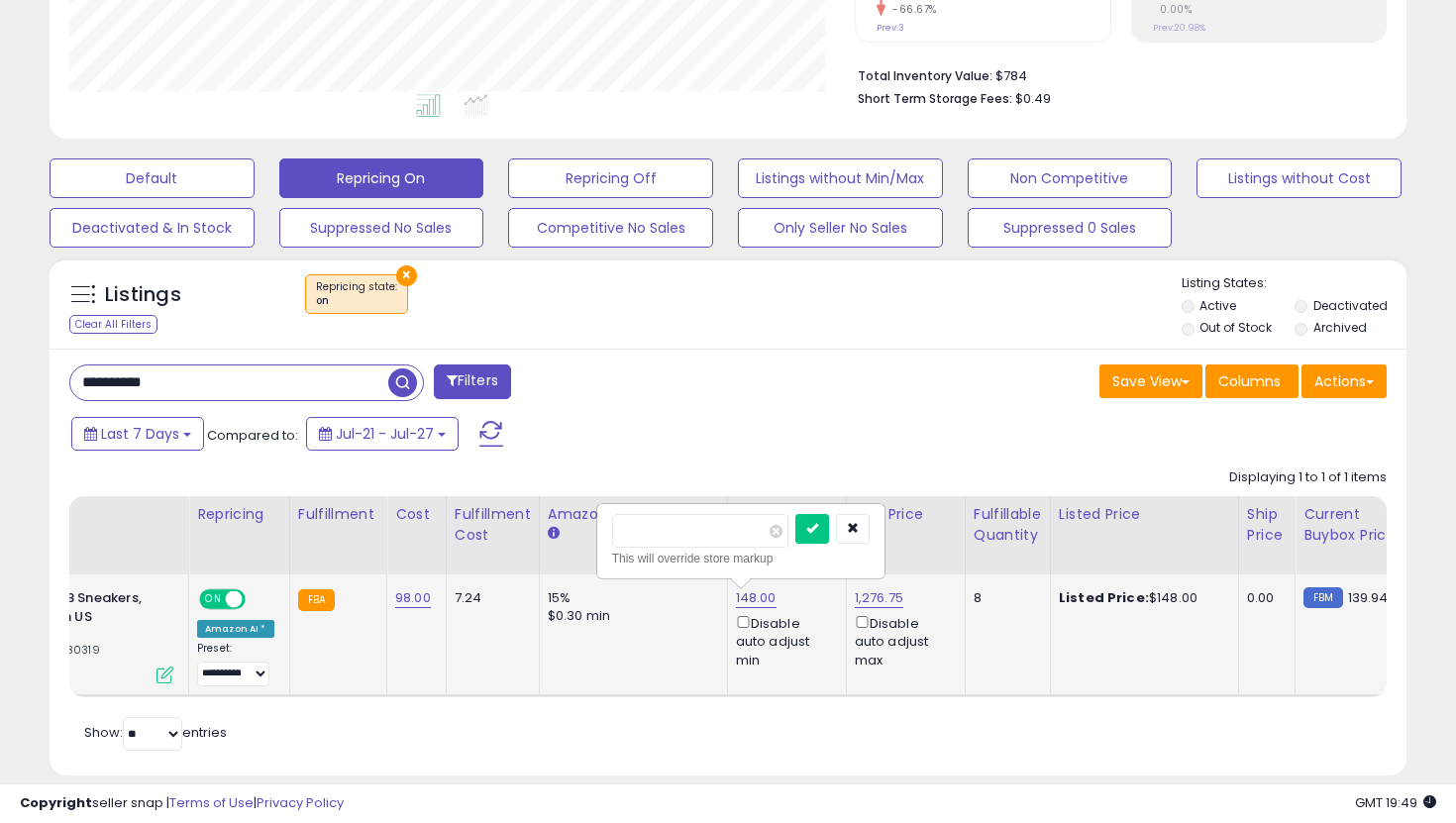 drag, startPoint x: 644, startPoint y: 527, endPoint x: 686, endPoint y: 523, distance: 42.190046 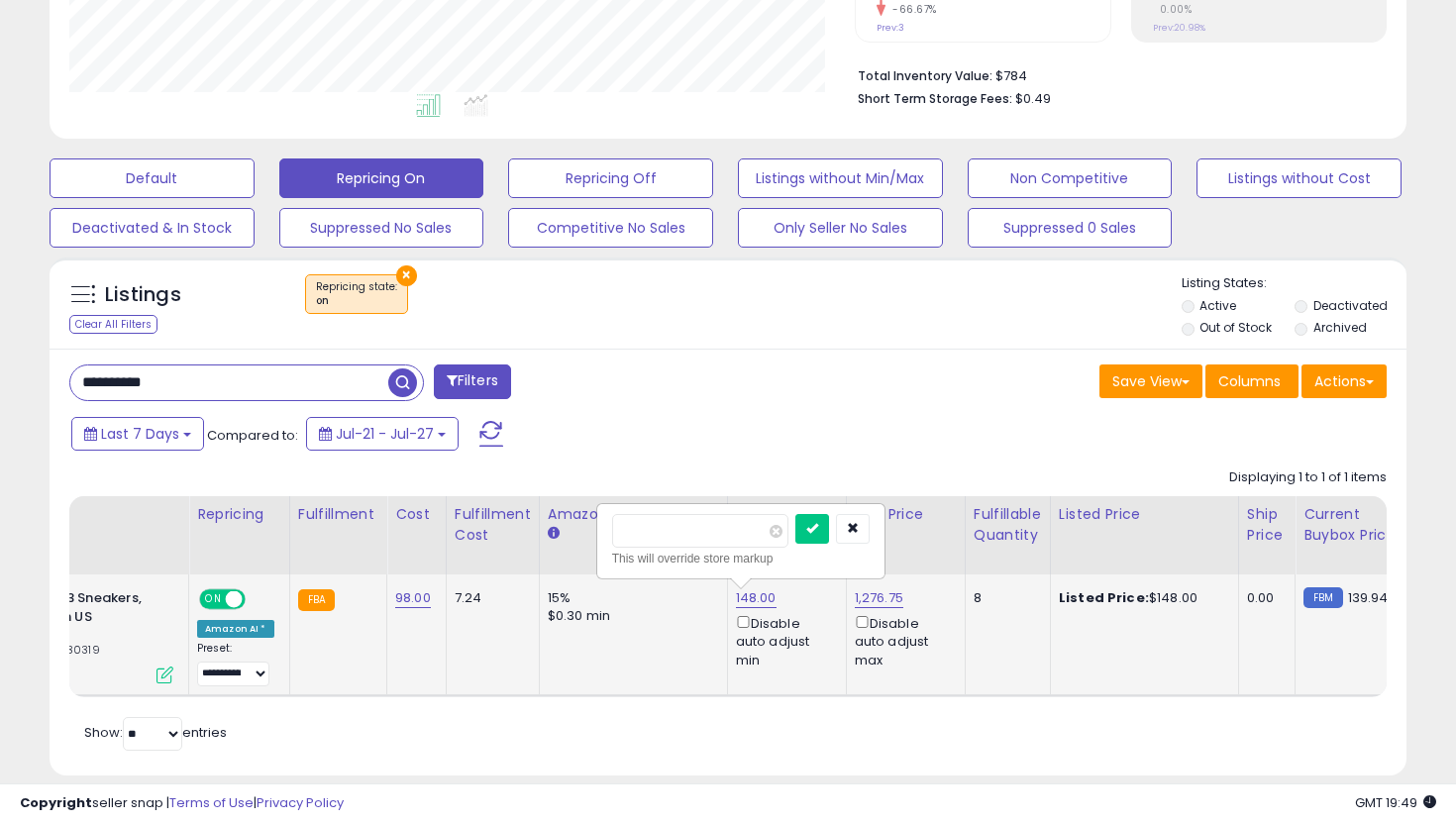 type on "**" 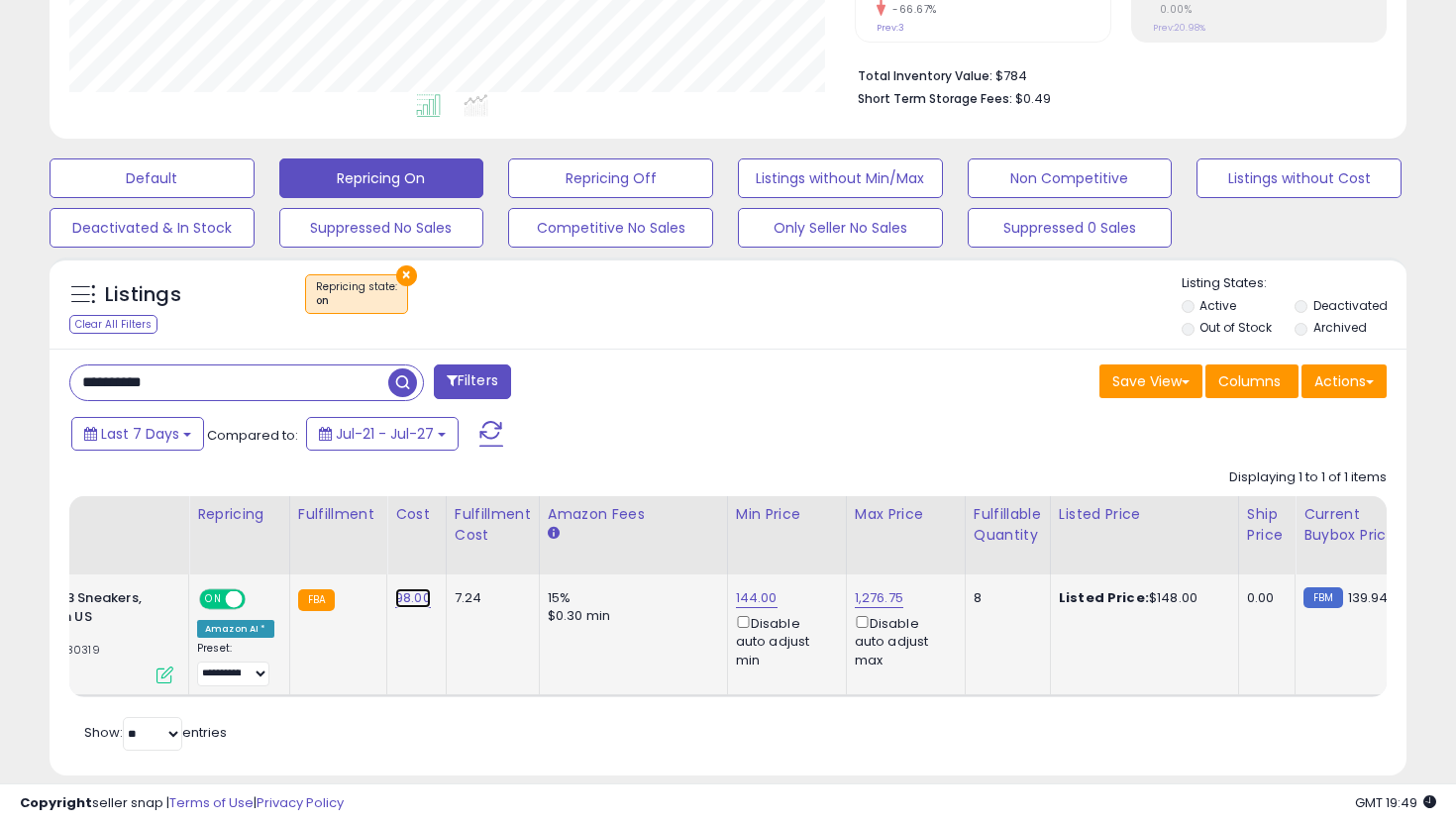 click on "98.00" at bounding box center [413, 598] 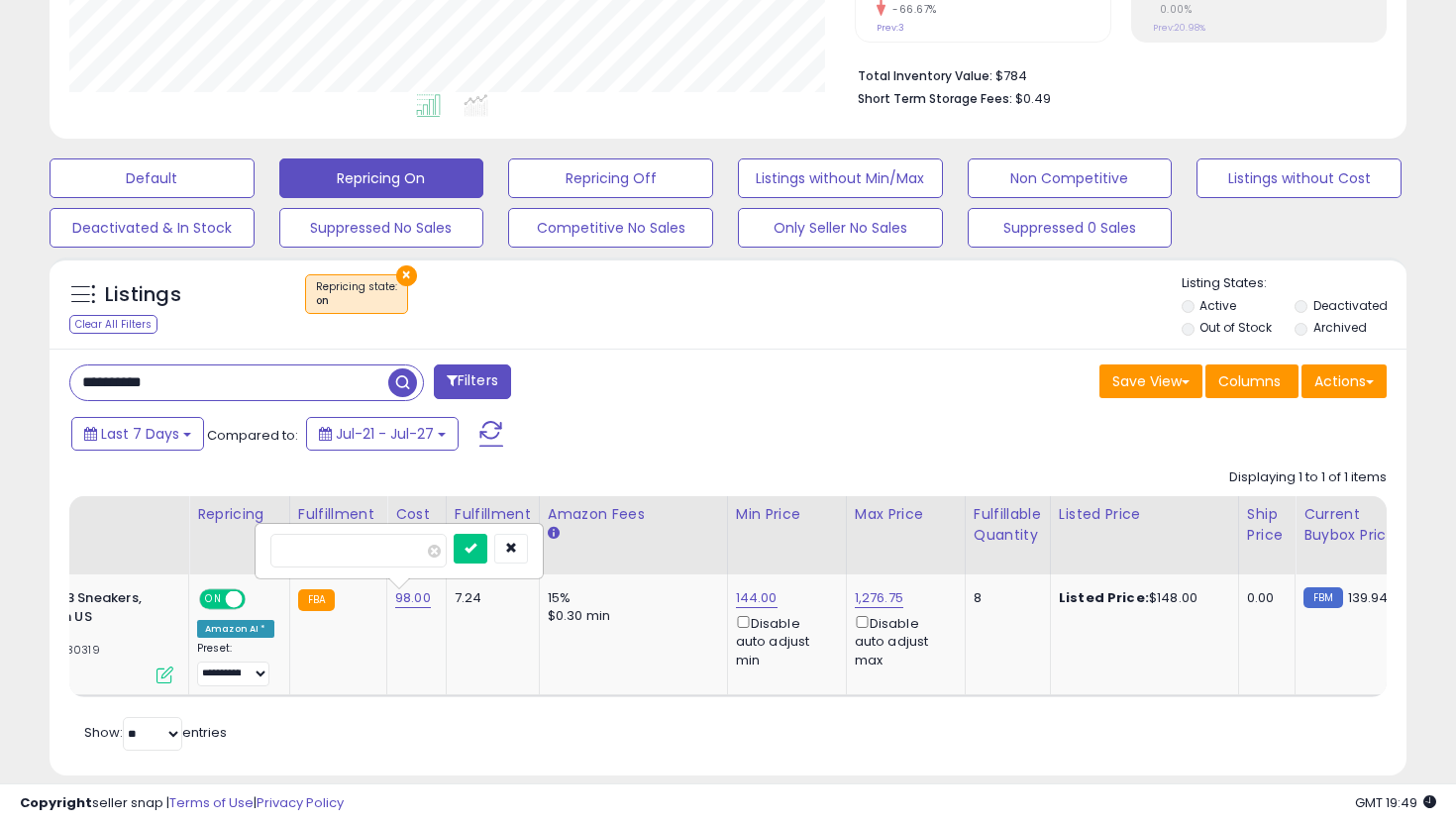 drag, startPoint x: 395, startPoint y: 552, endPoint x: 122, endPoint y: 552, distance: 273 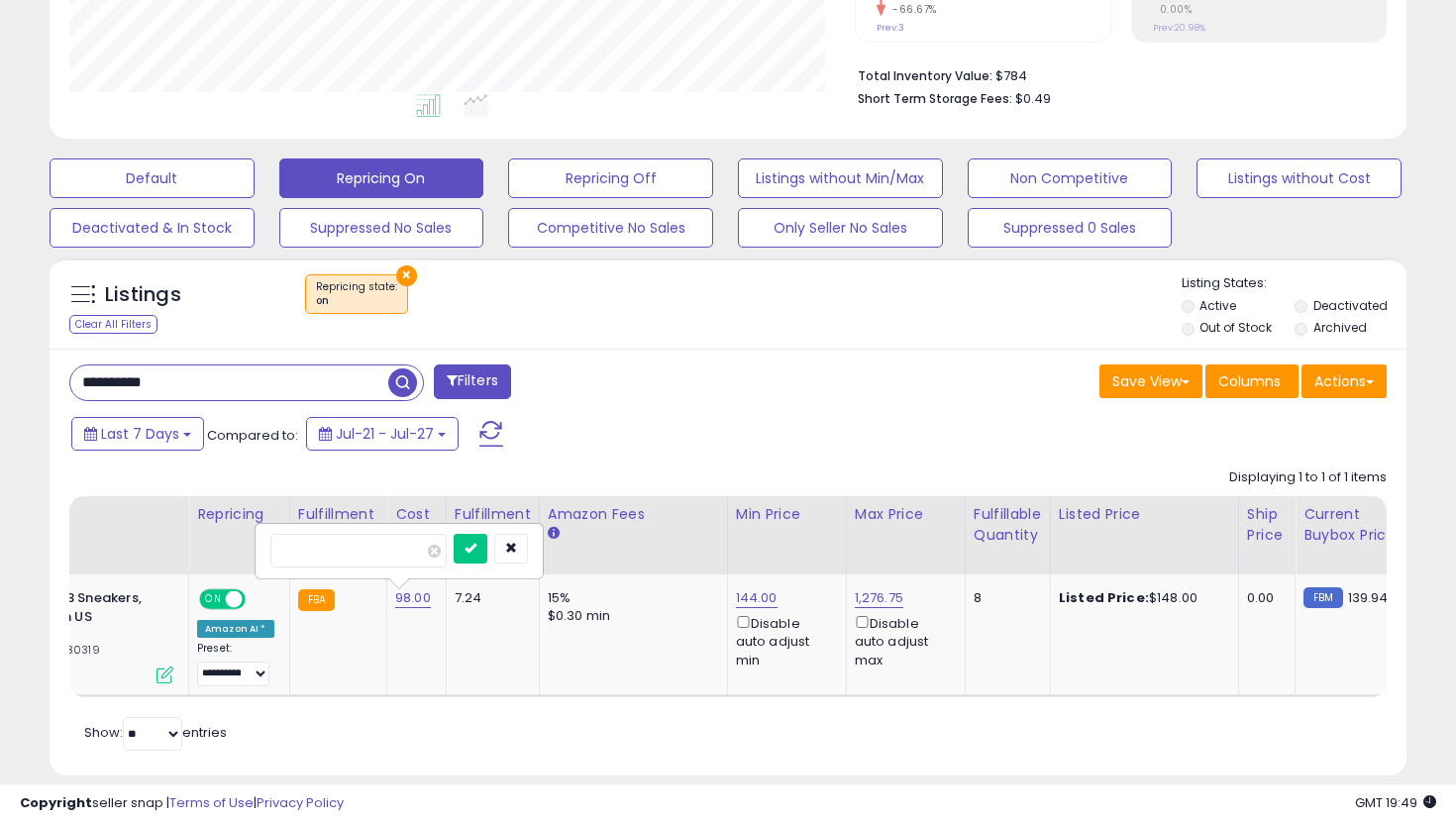 type on "**" 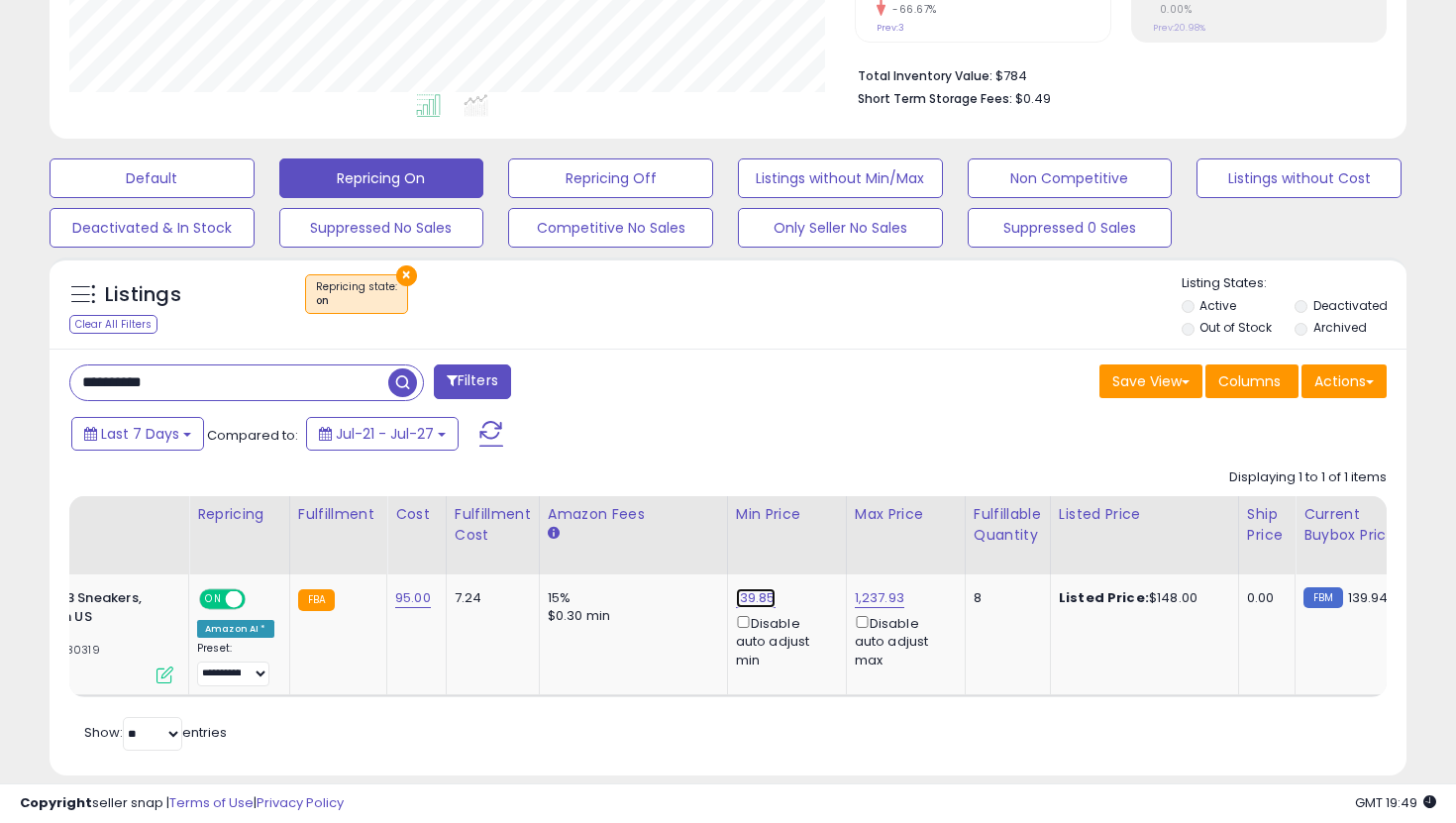 click on "139.85" at bounding box center (756, 598) 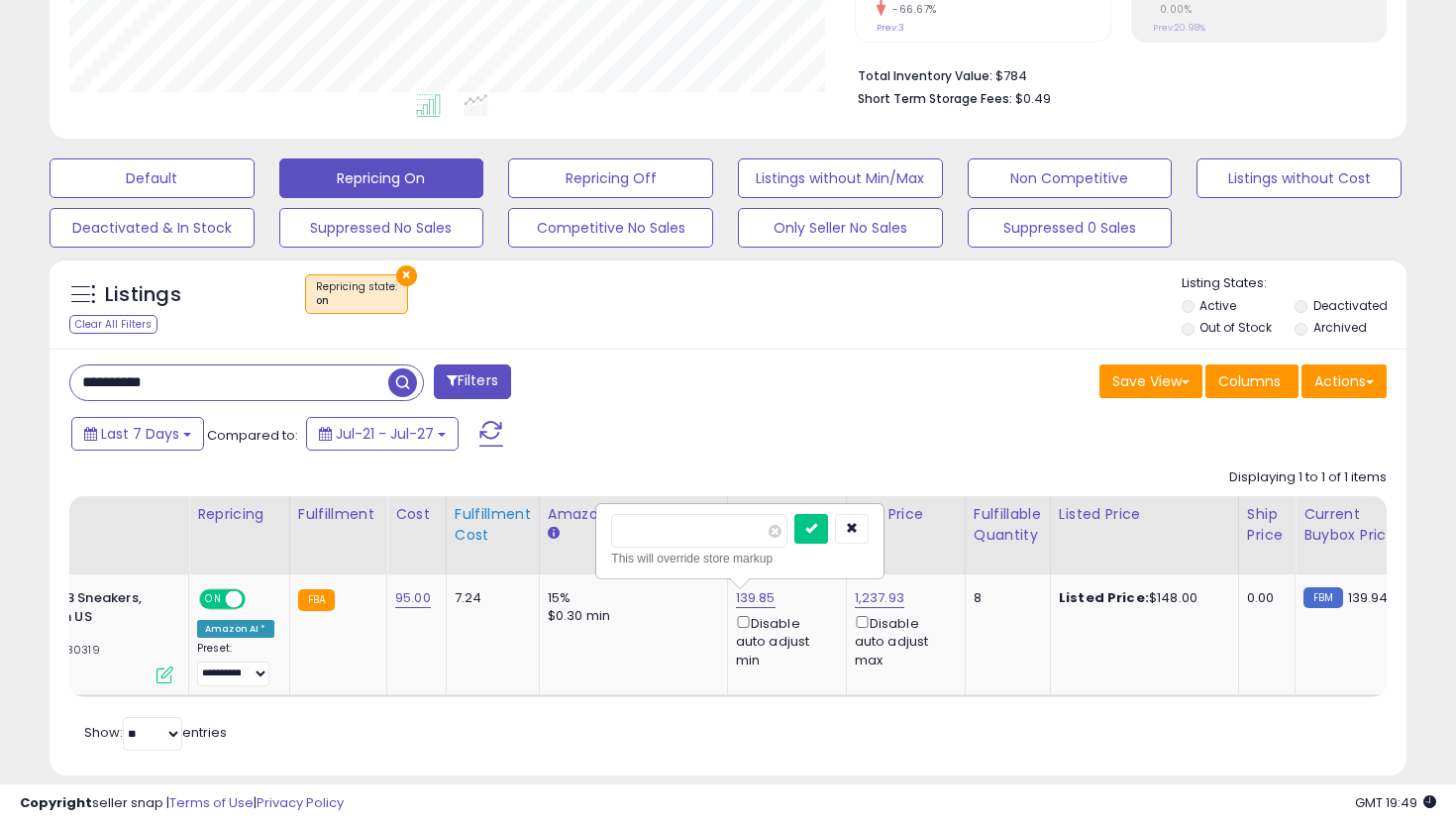 drag, startPoint x: 694, startPoint y: 532, endPoint x: 529, endPoint y: 518, distance: 165.5929 